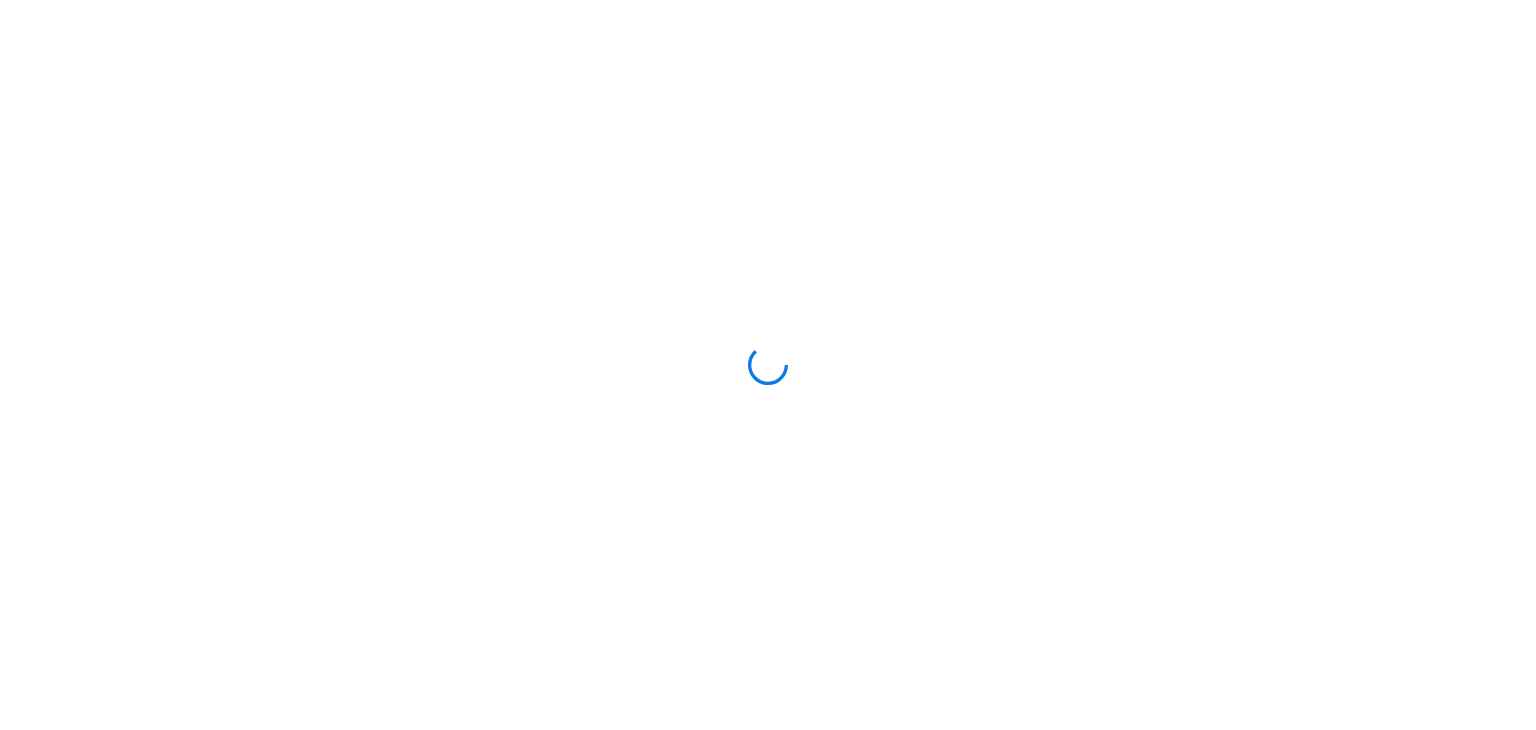 scroll, scrollTop: 0, scrollLeft: 0, axis: both 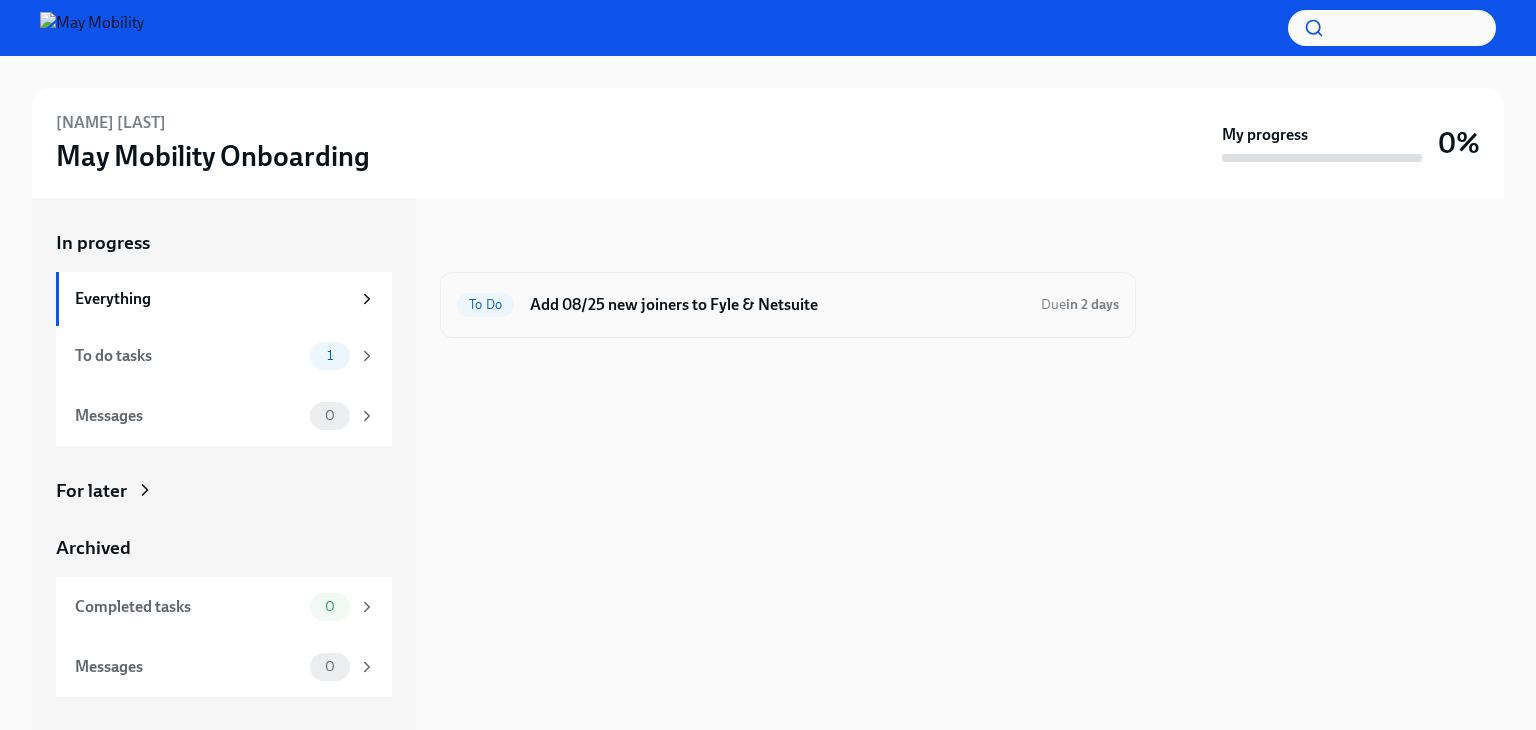 click on "Add 08/25 new joiners to Fyle & Netsuite" at bounding box center [777, 305] 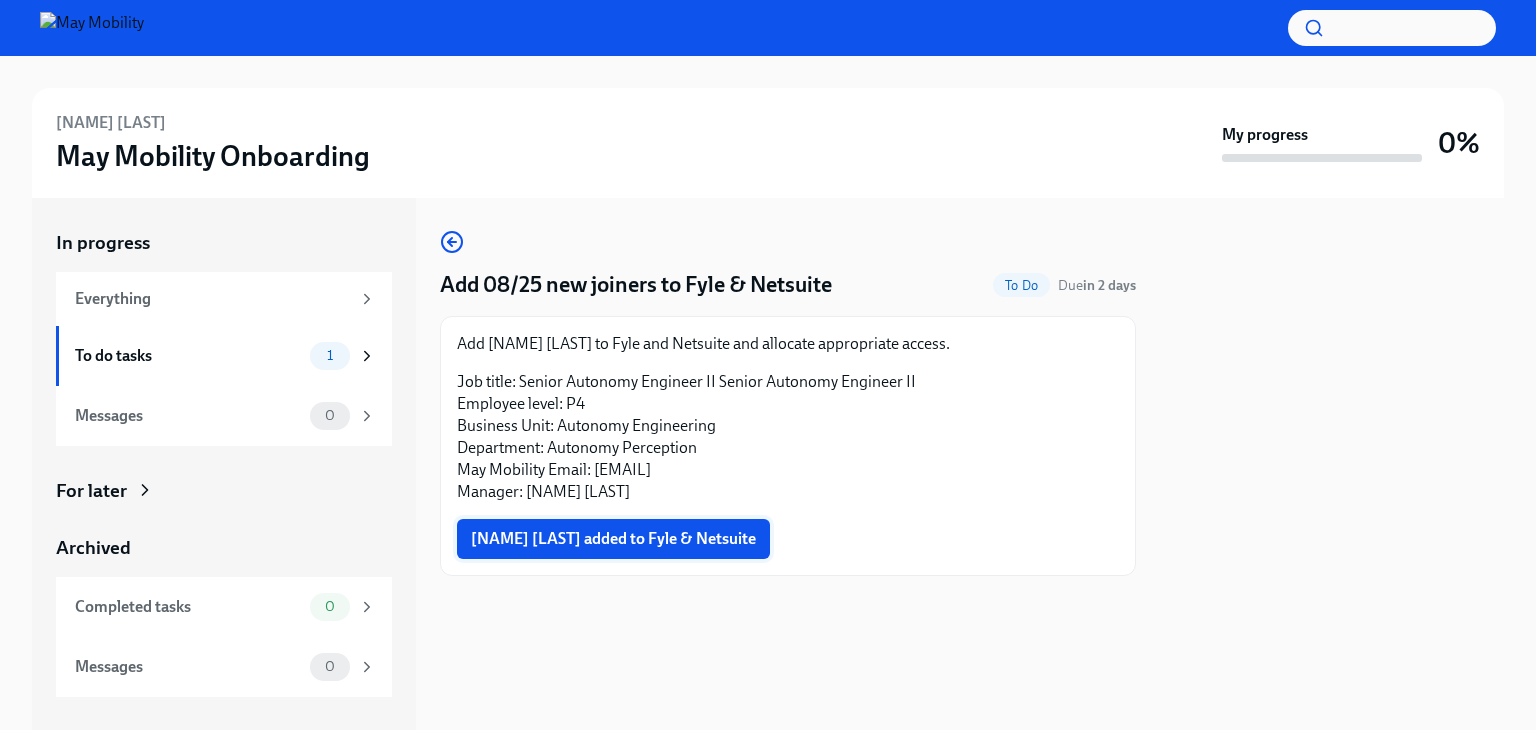 click on "[NAME] [LAST] added to Fyle & Netsuite" at bounding box center (613, 539) 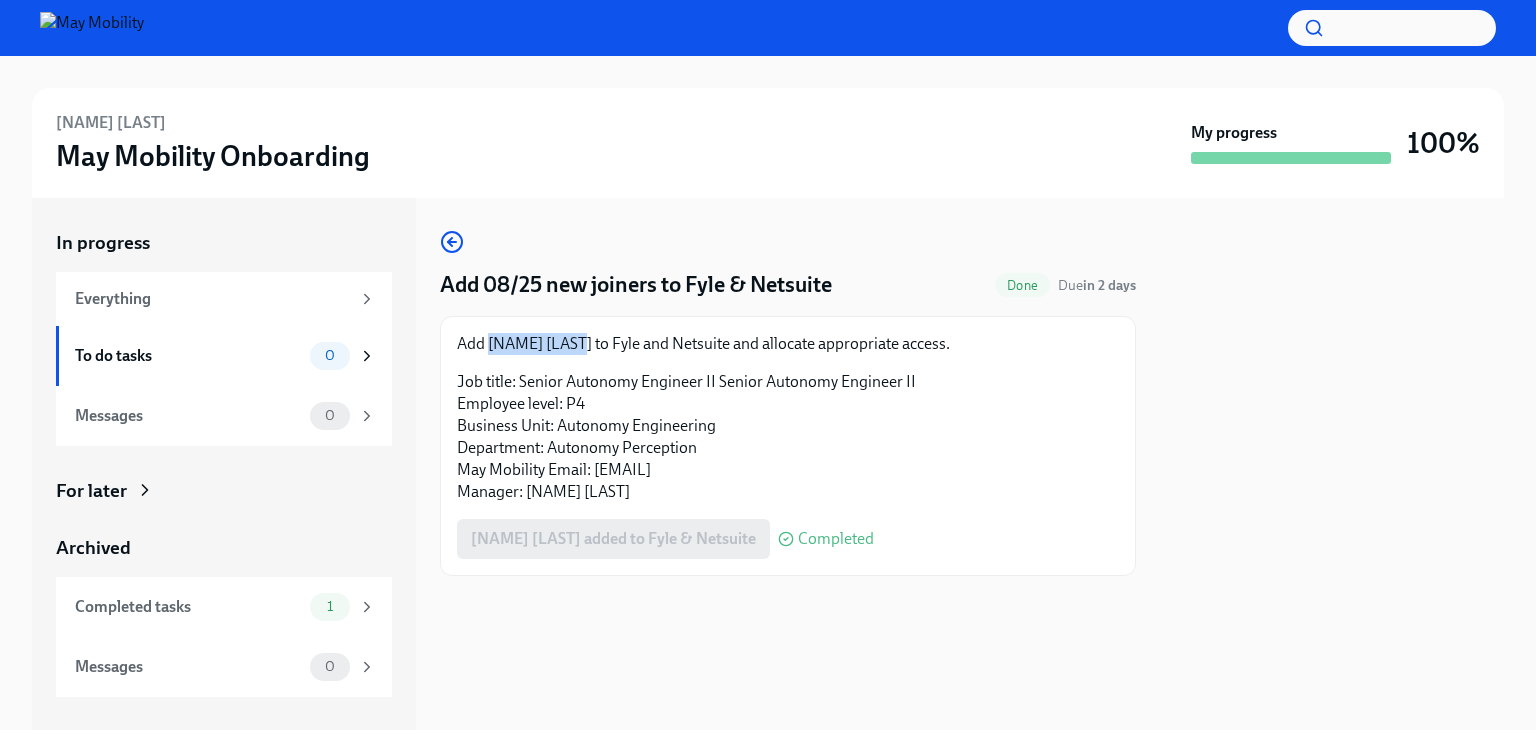 drag, startPoint x: 576, startPoint y: 337, endPoint x: 488, endPoint y: 337, distance: 88 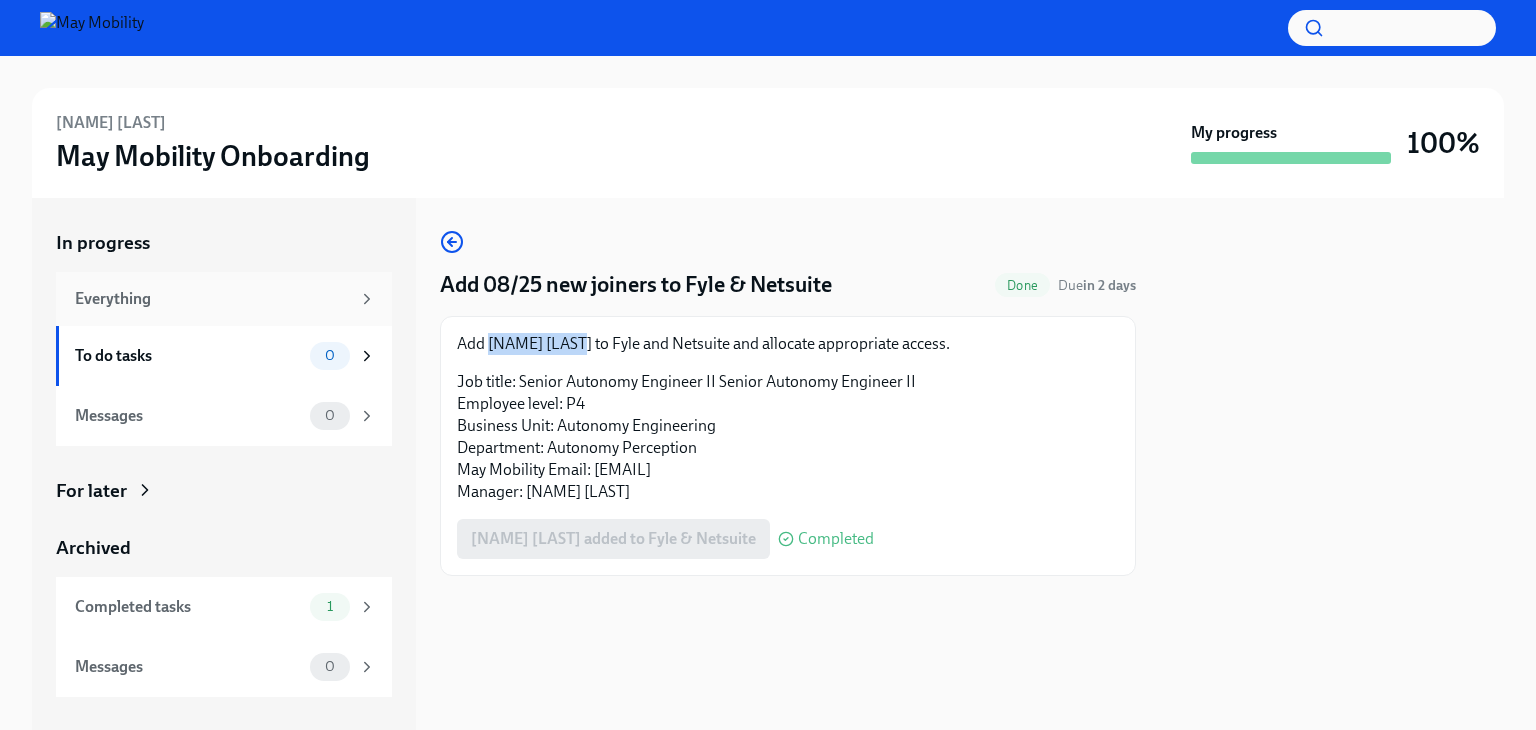 copy on "[EMAIL]" 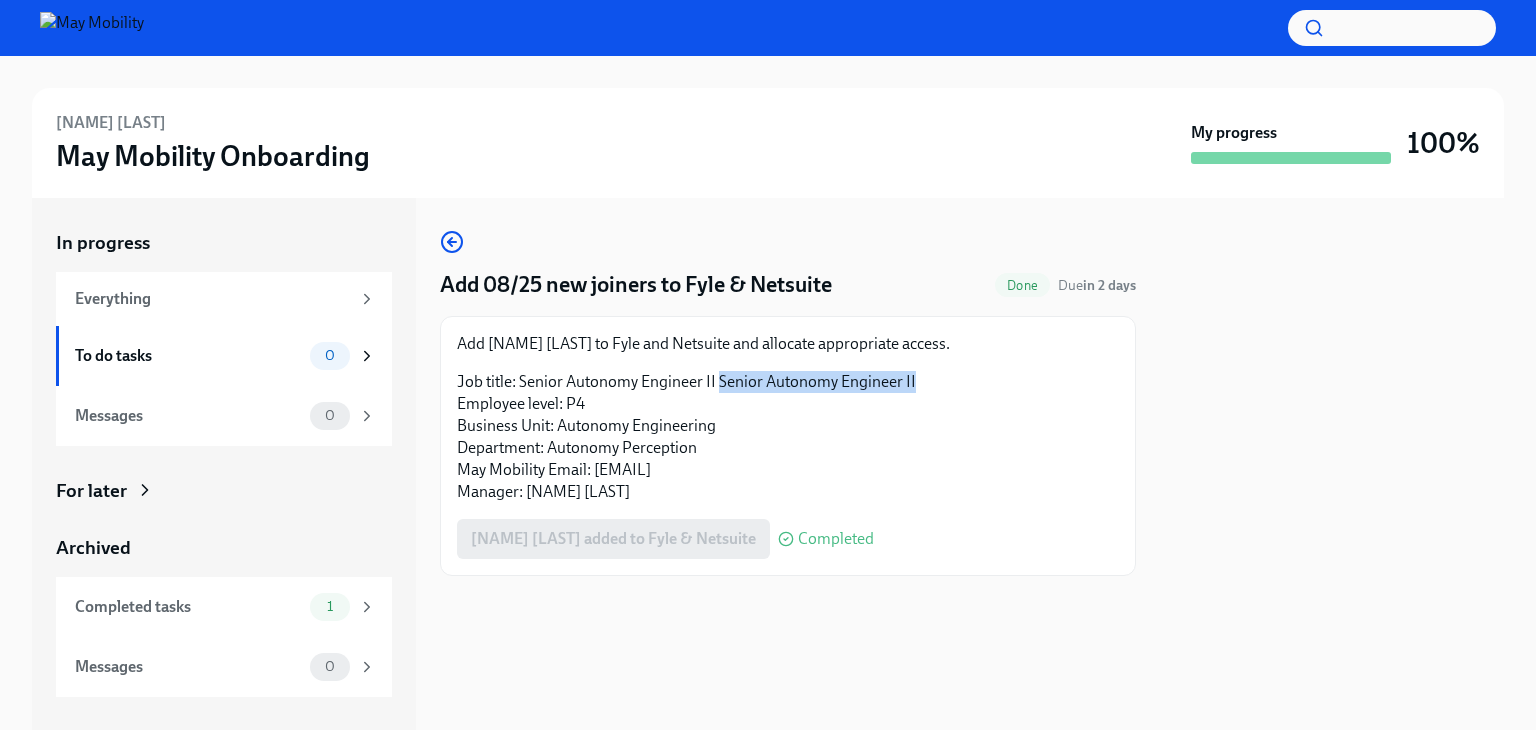 drag, startPoint x: 905, startPoint y: 385, endPoint x: 720, endPoint y: 385, distance: 185 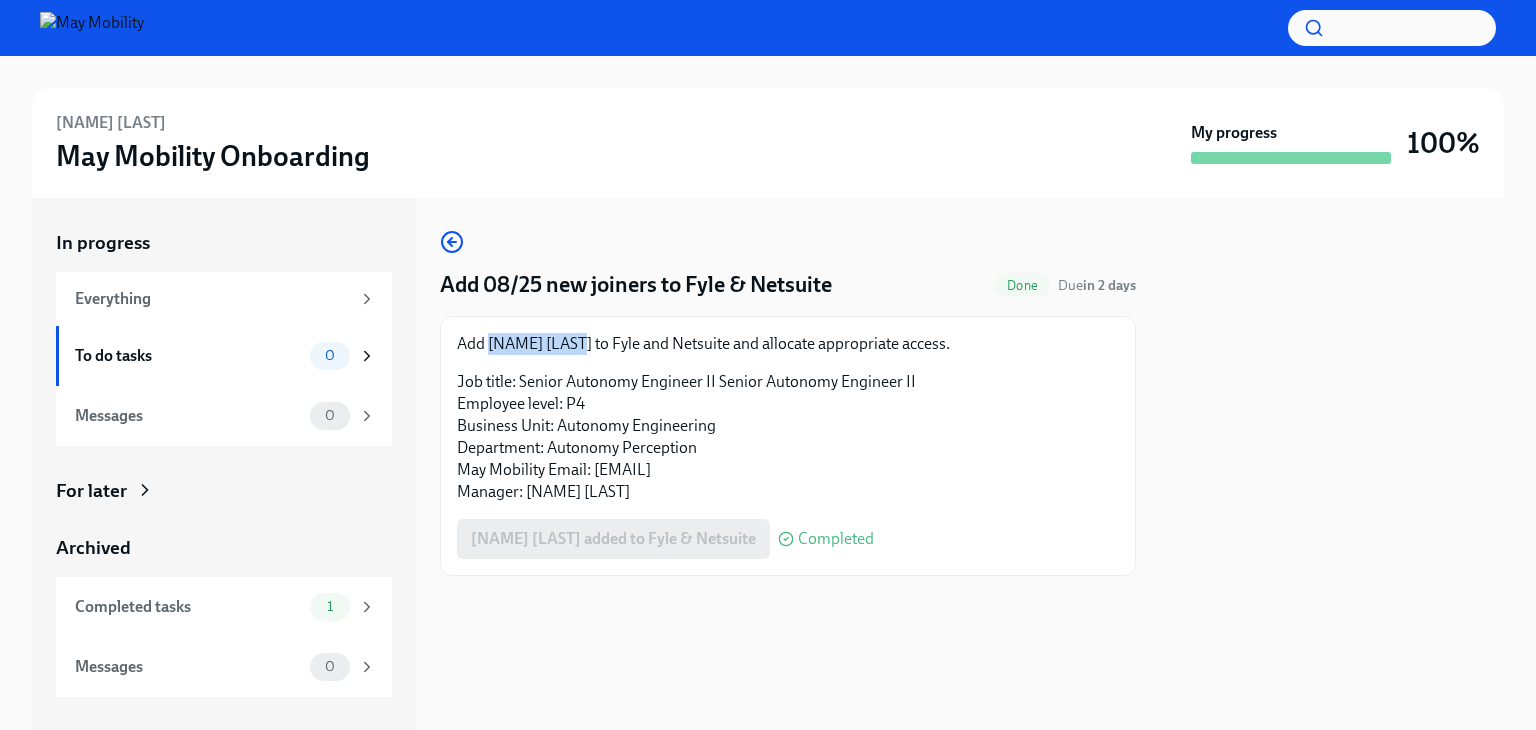 drag, startPoint x: 576, startPoint y: 346, endPoint x: 492, endPoint y: 343, distance: 84.05355 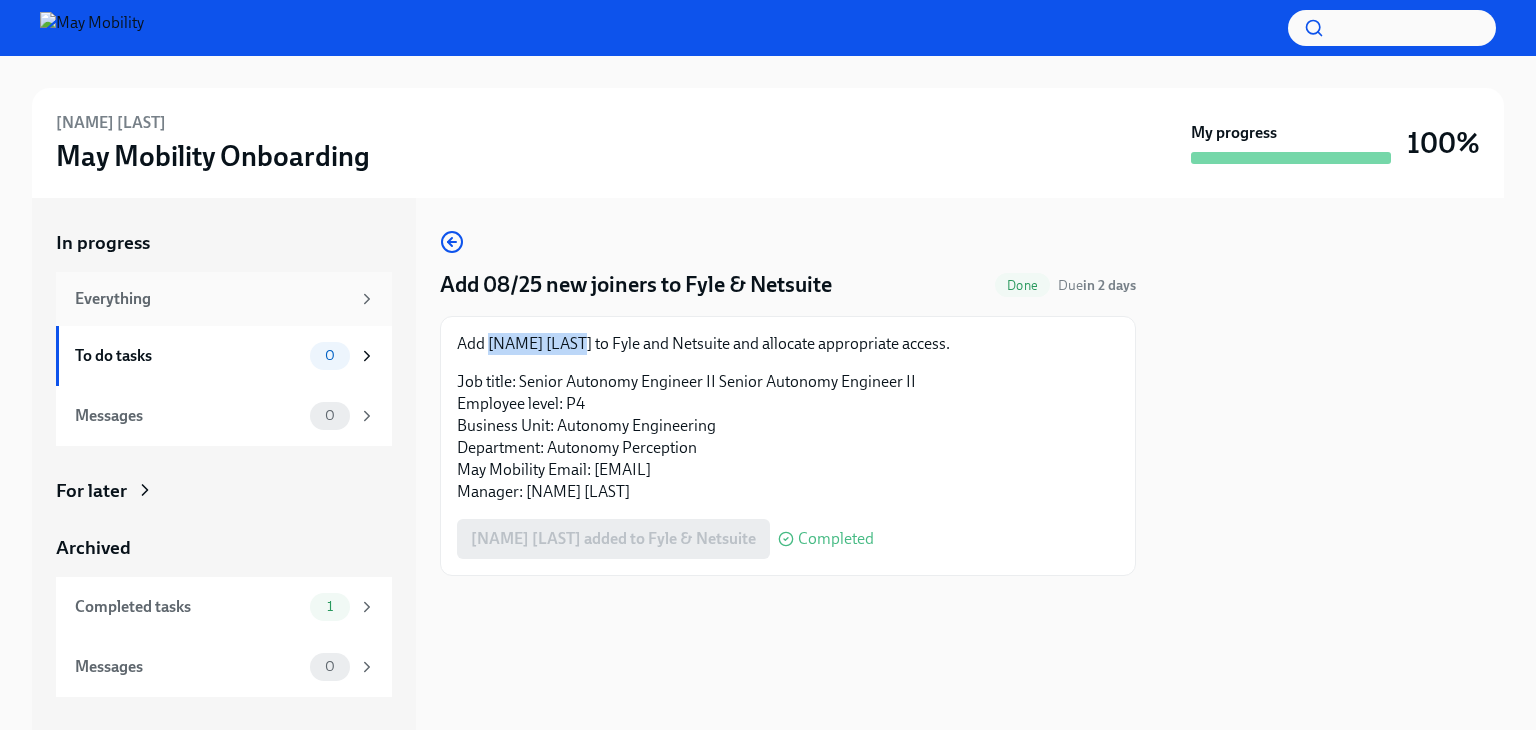 copy on "[NAME] [LAST]" 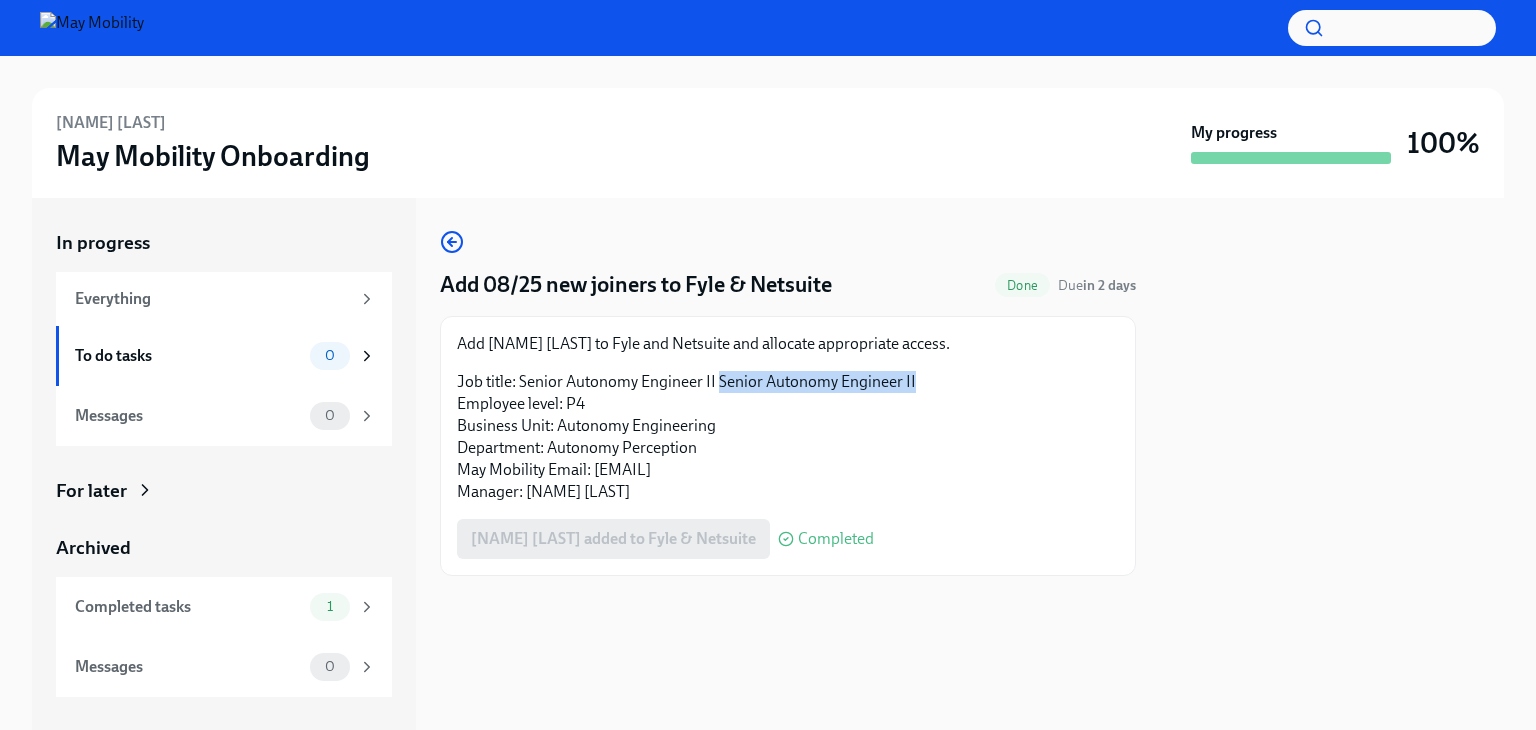 drag, startPoint x: 933, startPoint y: 393, endPoint x: 719, endPoint y: 380, distance: 214.3945 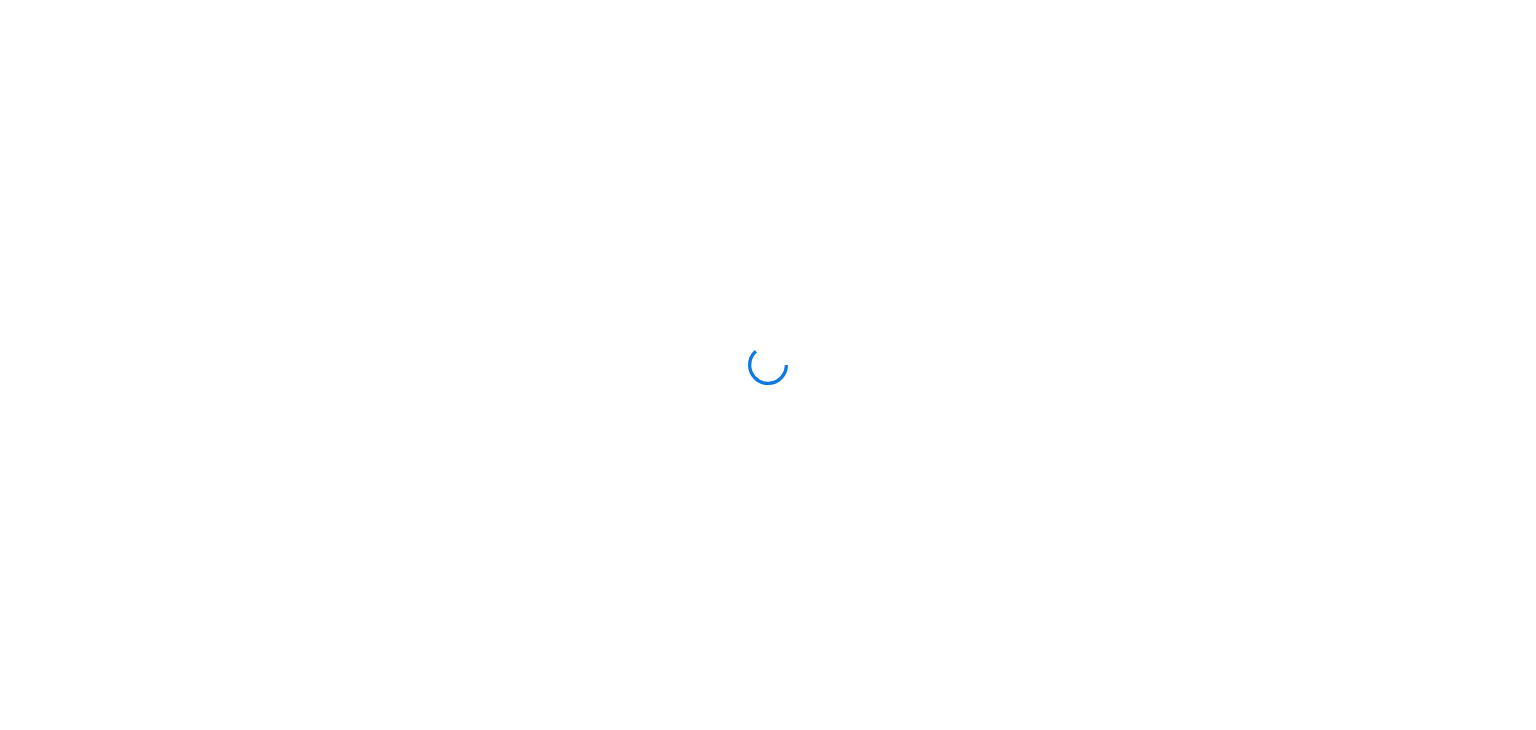 scroll, scrollTop: 0, scrollLeft: 0, axis: both 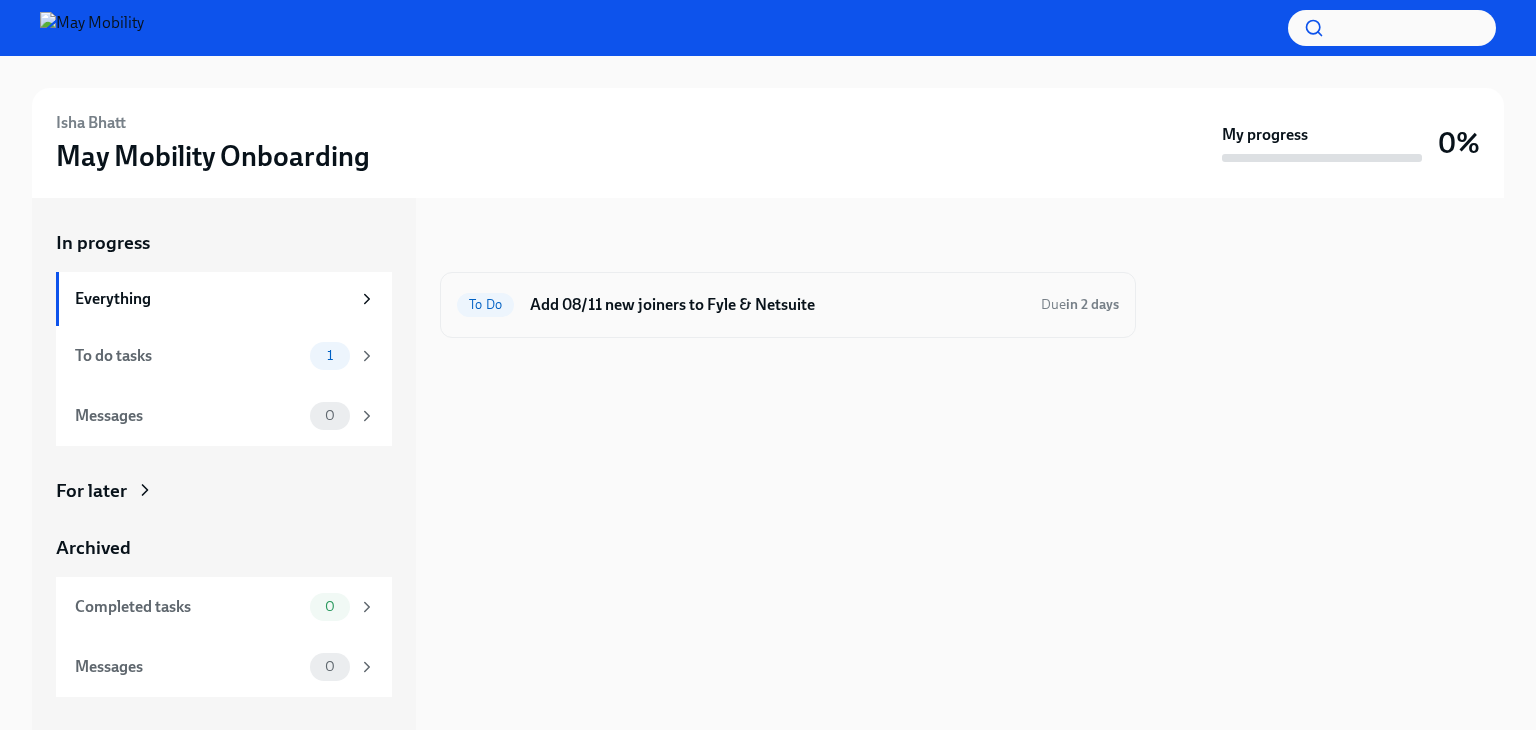 click on "Add 08/11 new joiners to Fyle & Netsuite" at bounding box center [777, 305] 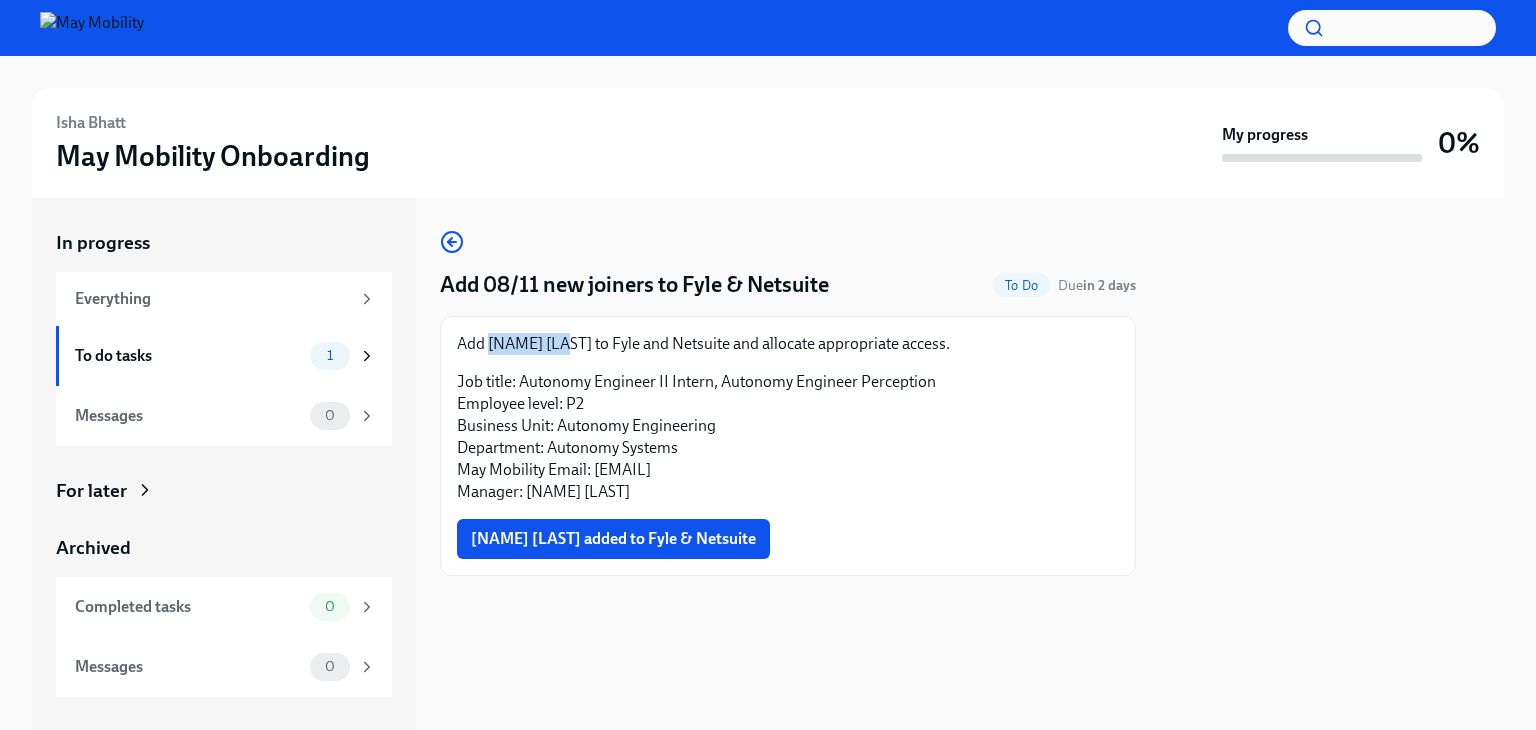 drag, startPoint x: 556, startPoint y: 335, endPoint x: 488, endPoint y: 346, distance: 68.88396 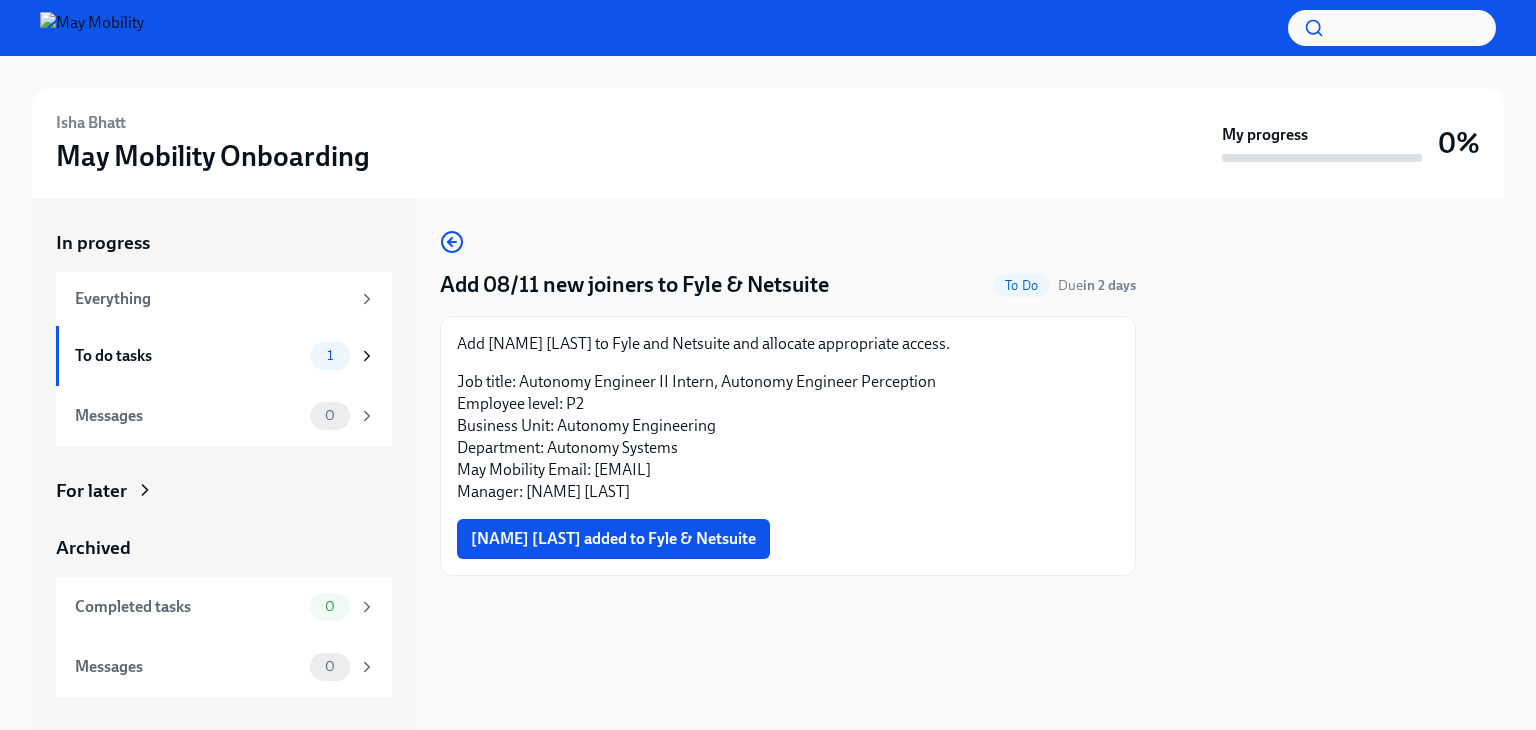 click on "[NAME] [LAST] added to Fyle & Netsuite" at bounding box center [788, 539] 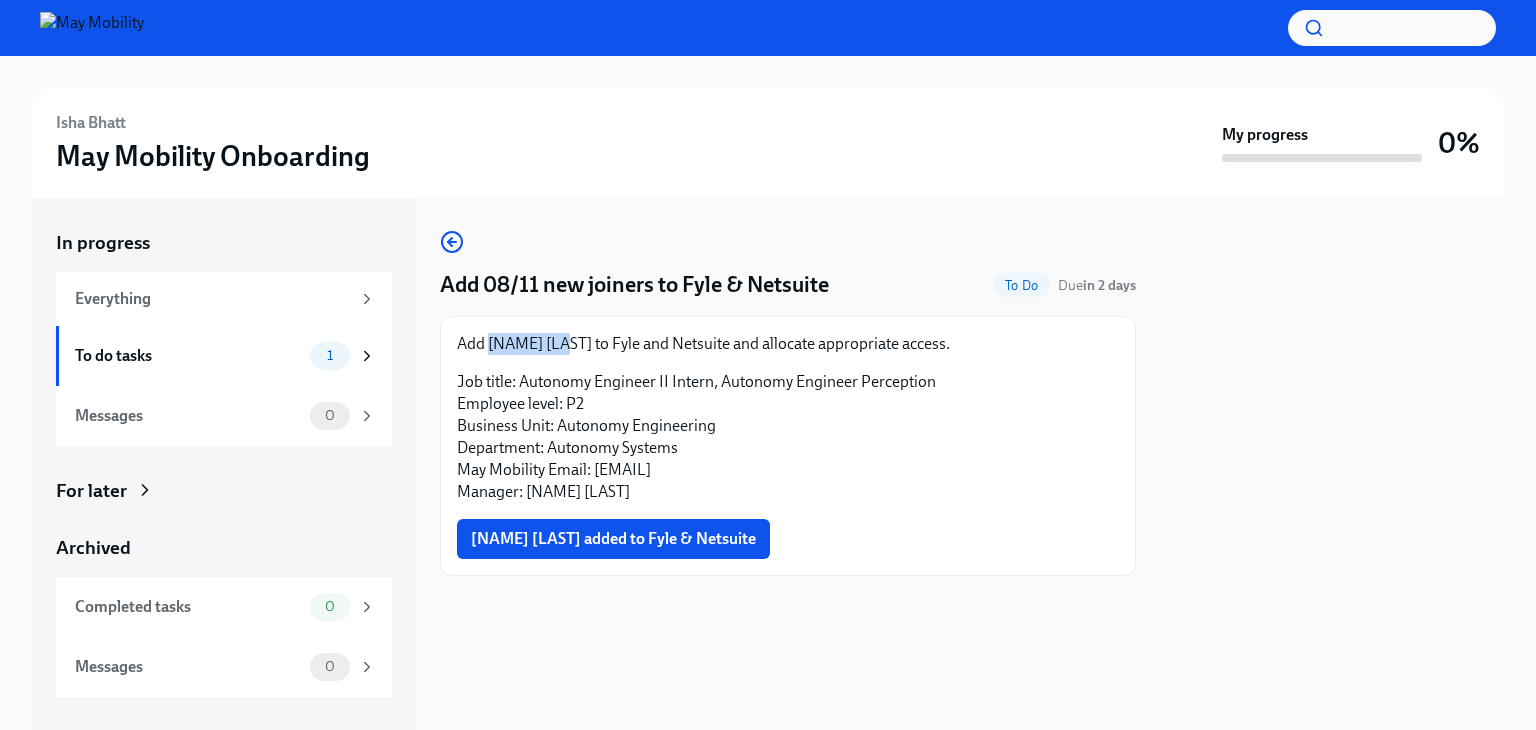 drag, startPoint x: 555, startPoint y: 349, endPoint x: 488, endPoint y: 353, distance: 67.11929 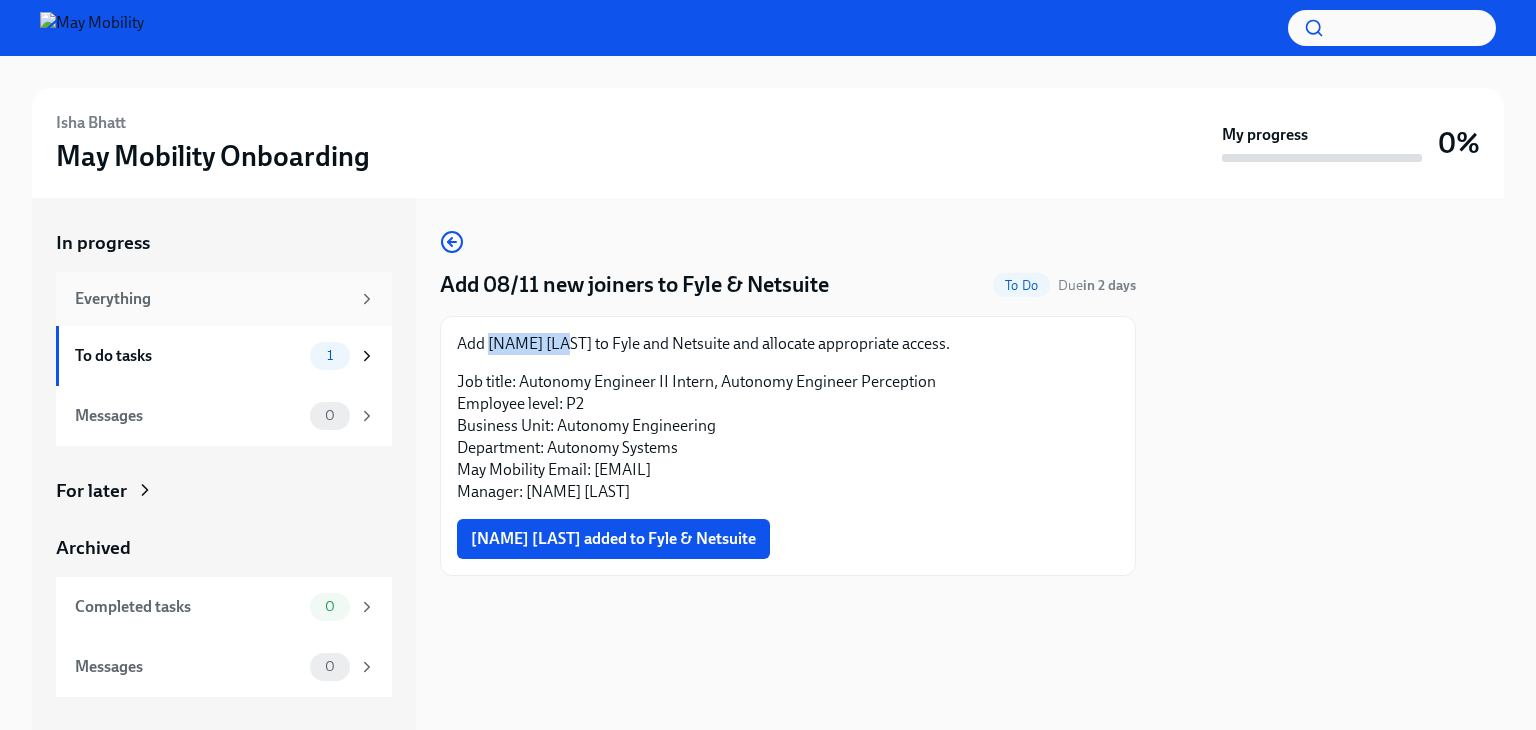 copy on "[EMAIL]" 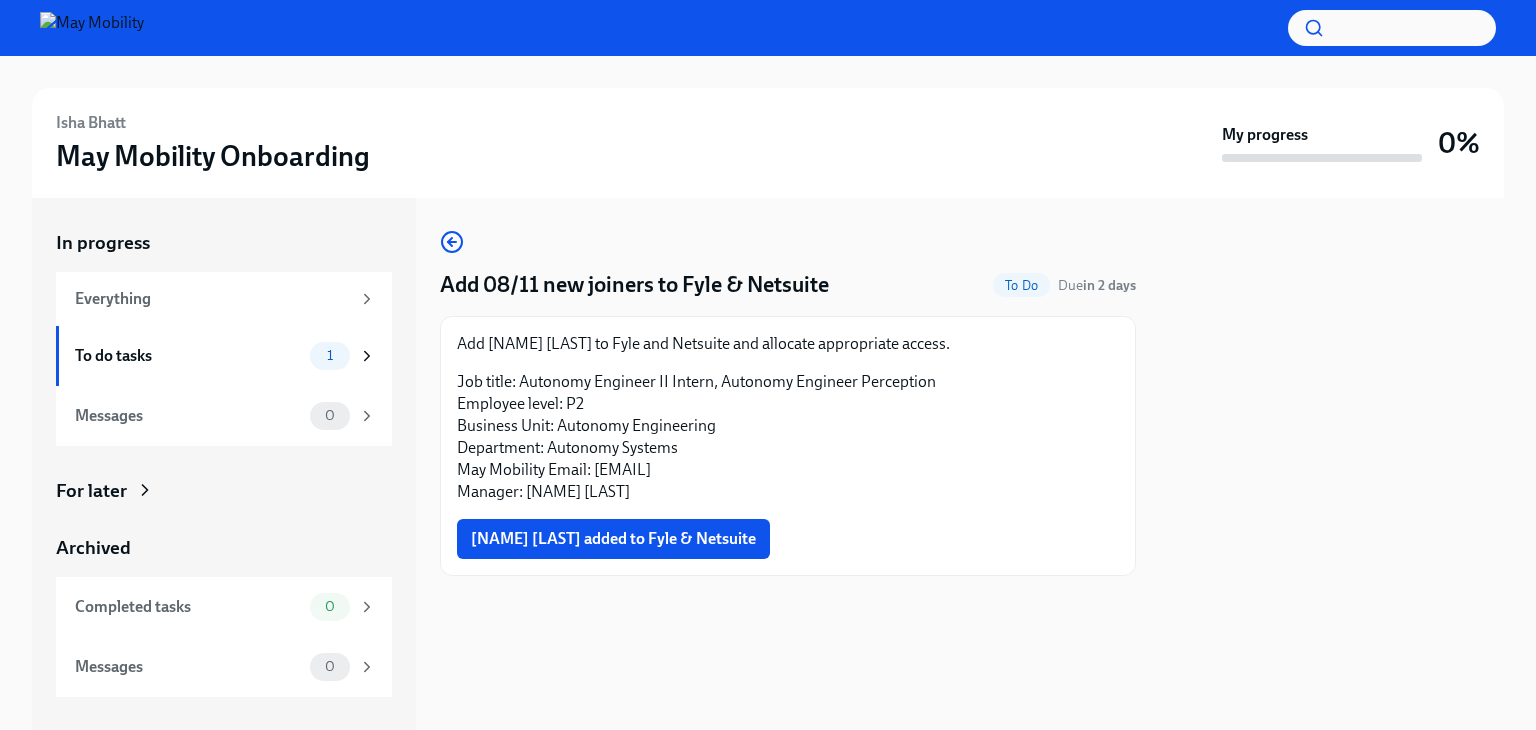 click on "Job title: Autonomy Engineer II Intern, Autonomy Engineer Perception
Employee level: P2
Business Unit: Autonomy Engineering
Department: Autonomy Systems
May Mobility Email: [EMAIL]
Manager: [NAME] [LAST]" at bounding box center (788, 437) 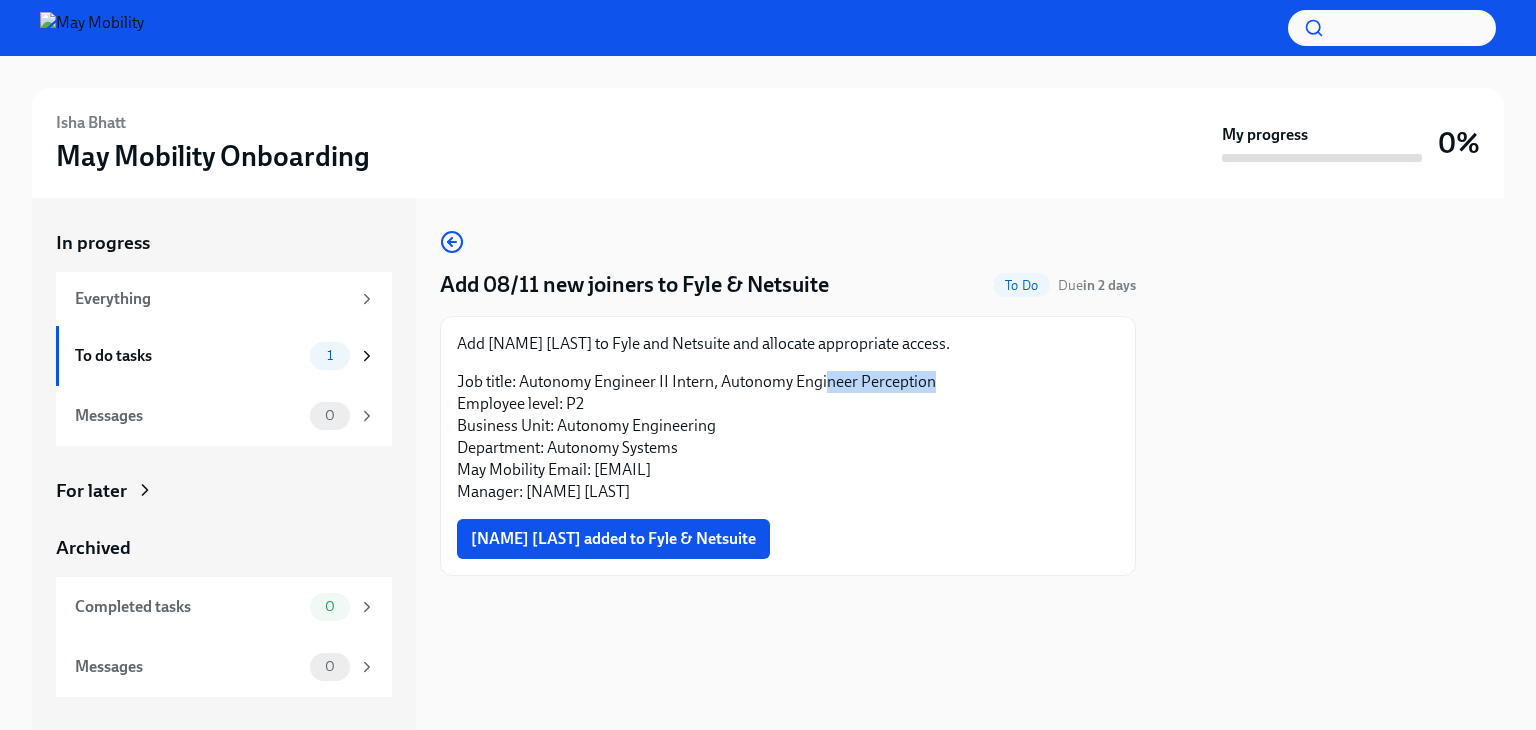 drag, startPoint x: 937, startPoint y: 386, endPoint x: 825, endPoint y: 386, distance: 112 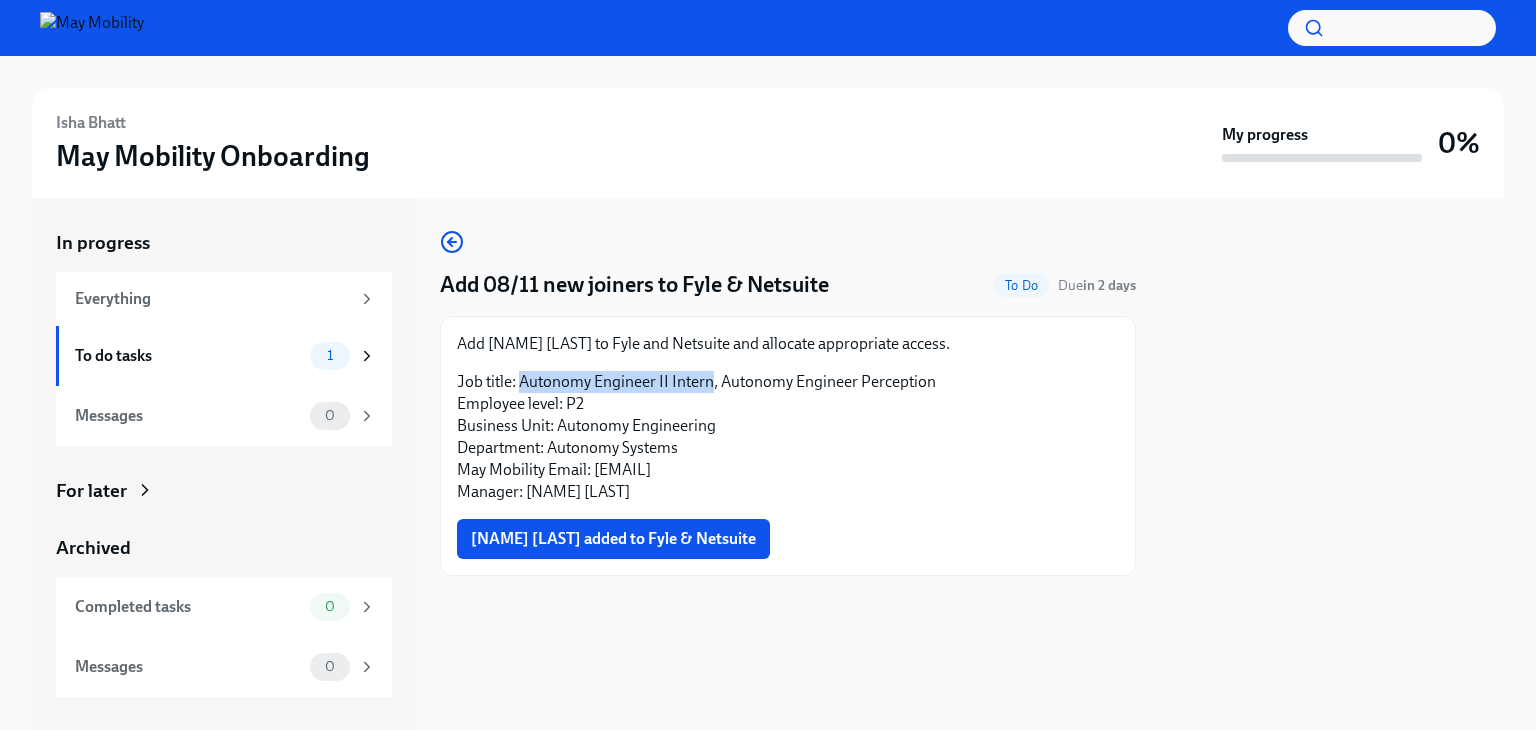 drag, startPoint x: 709, startPoint y: 385, endPoint x: 524, endPoint y: 383, distance: 185.0108 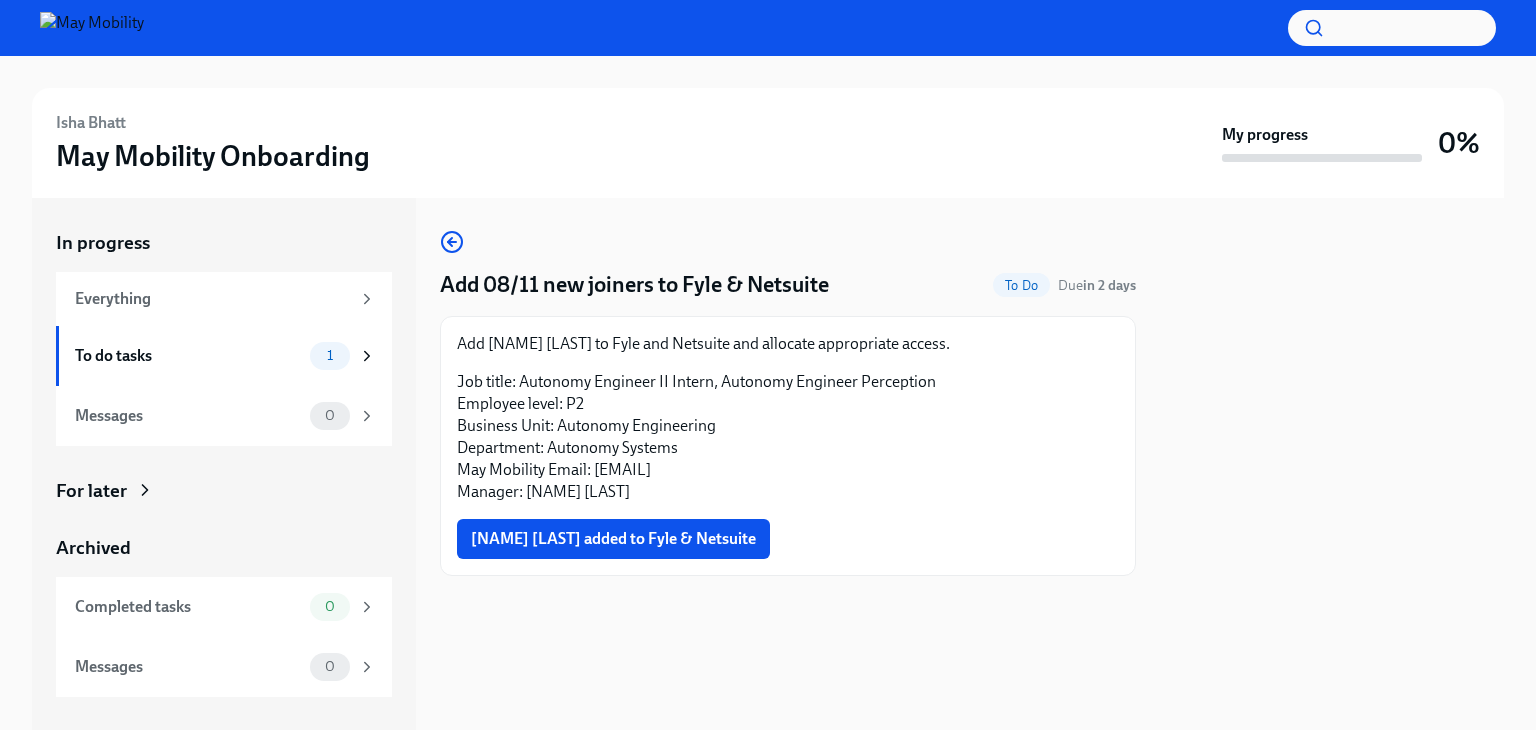 click on "Job title: Autonomy Engineer II Intern, Autonomy Engineer Perception
Employee level: P2
Business Unit: Autonomy Engineering
Department: Autonomy Systems
May Mobility Email: [EMAIL]
Manager: [NAME] [LAST]" at bounding box center (788, 437) 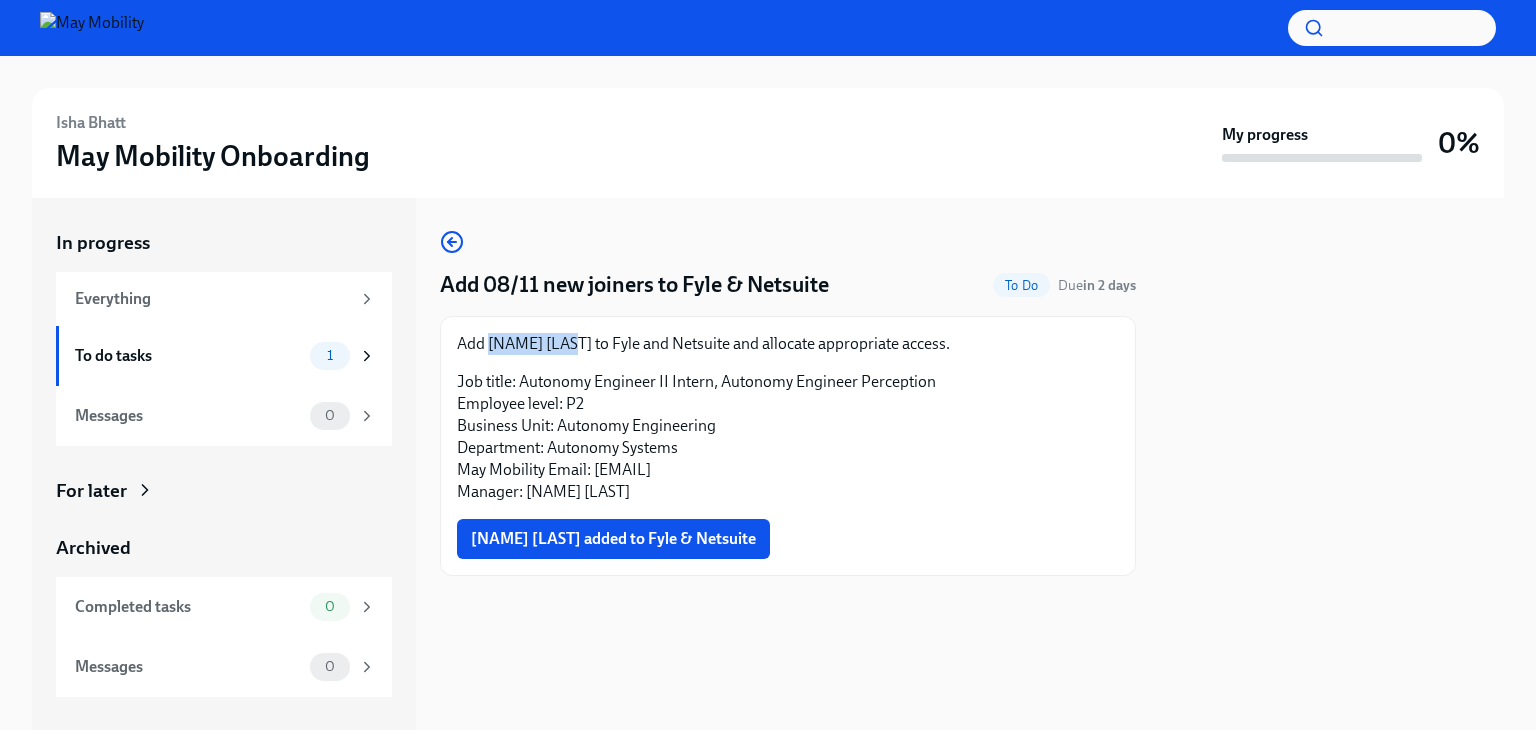 drag, startPoint x: 561, startPoint y: 346, endPoint x: 487, endPoint y: 346, distance: 74 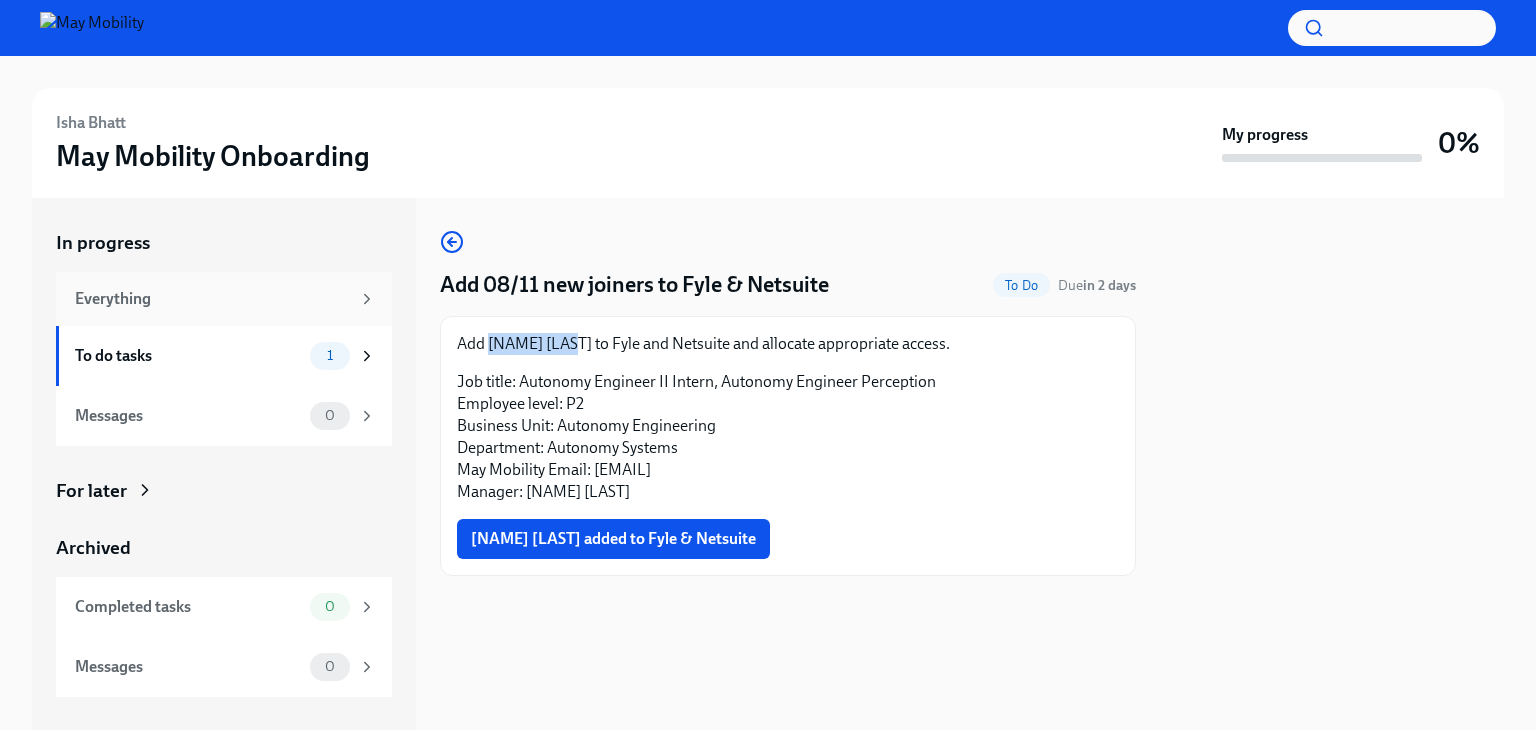 copy on "Isha Bhatt" 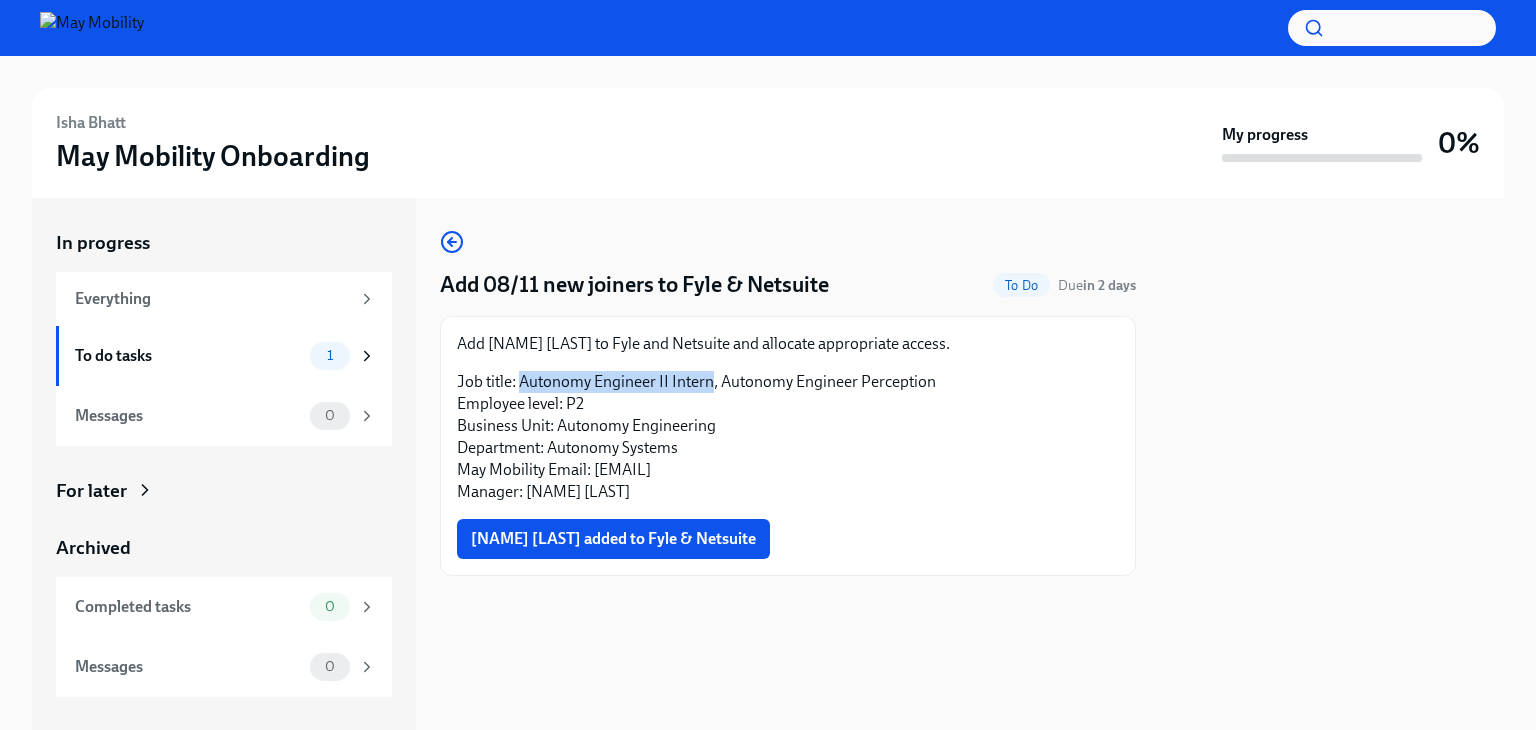 drag, startPoint x: 711, startPoint y: 386, endPoint x: 521, endPoint y: 377, distance: 190.21304 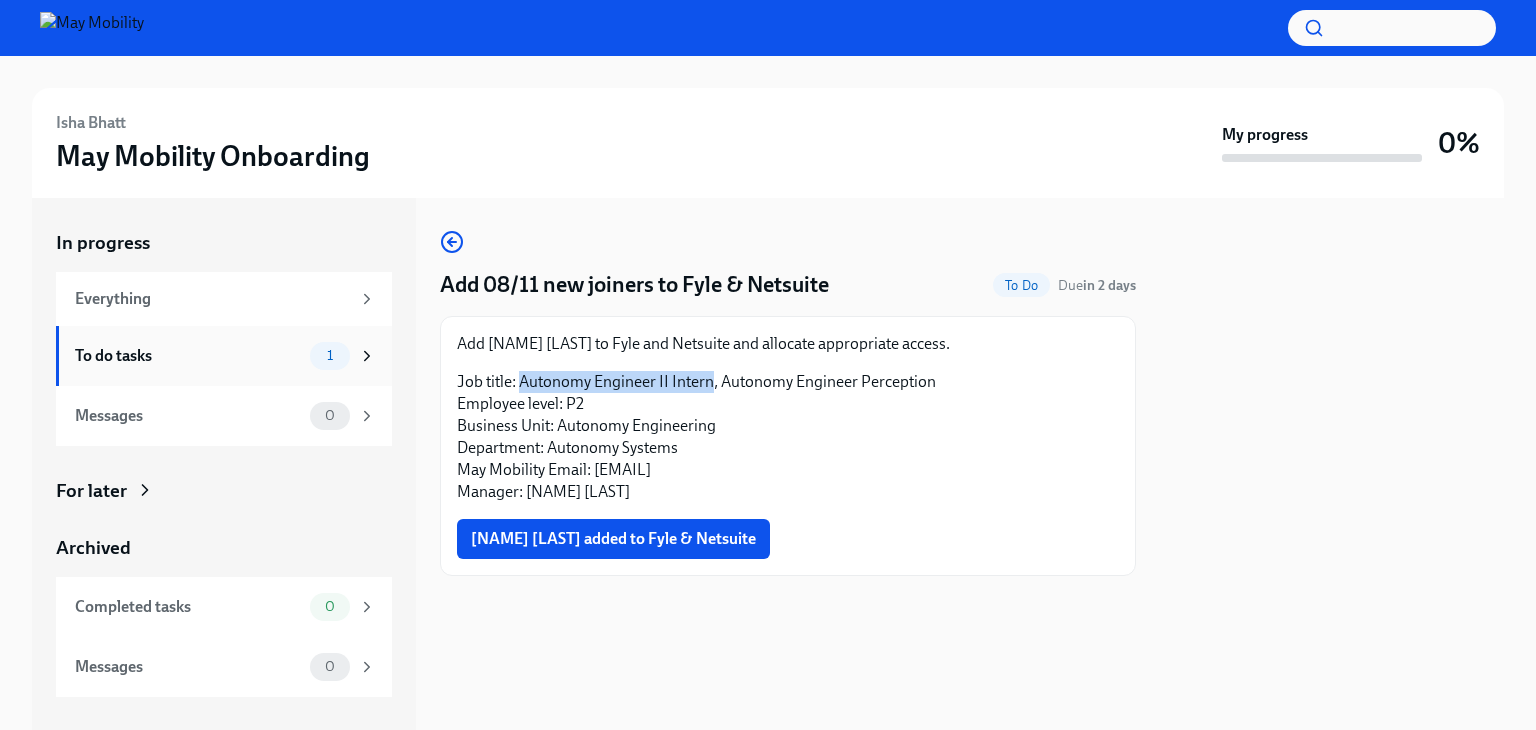 copy on "Autonomy Engineer II Intern" 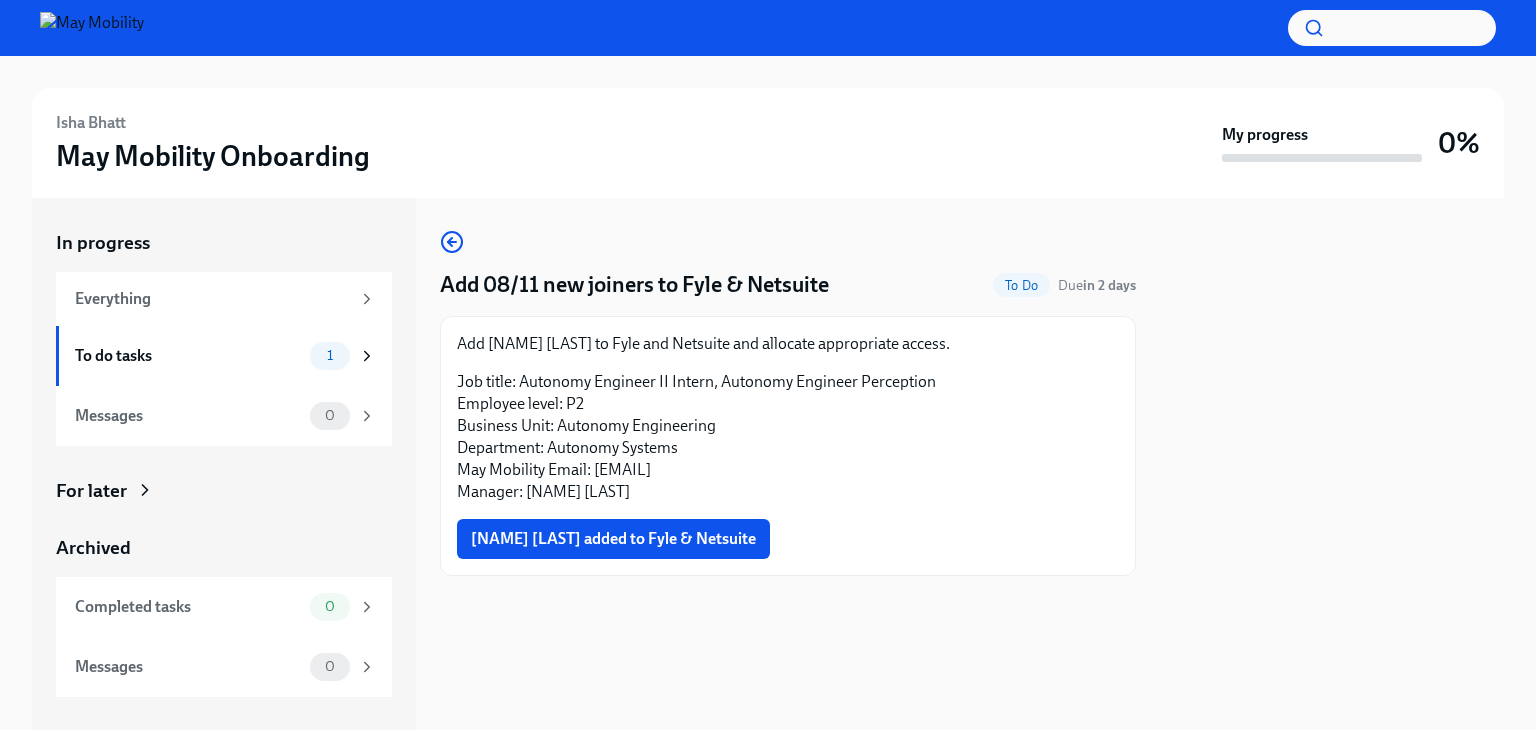 click on "Job title: Autonomy Engineer II Intern, Autonomy Engineer Perception
Employee level: P2
Business Unit: Autonomy Engineering
Department: Autonomy Systems
May Mobility Email: isha.bhatt@maymobility.com
Manager: Lilia Moshkina" at bounding box center [788, 437] 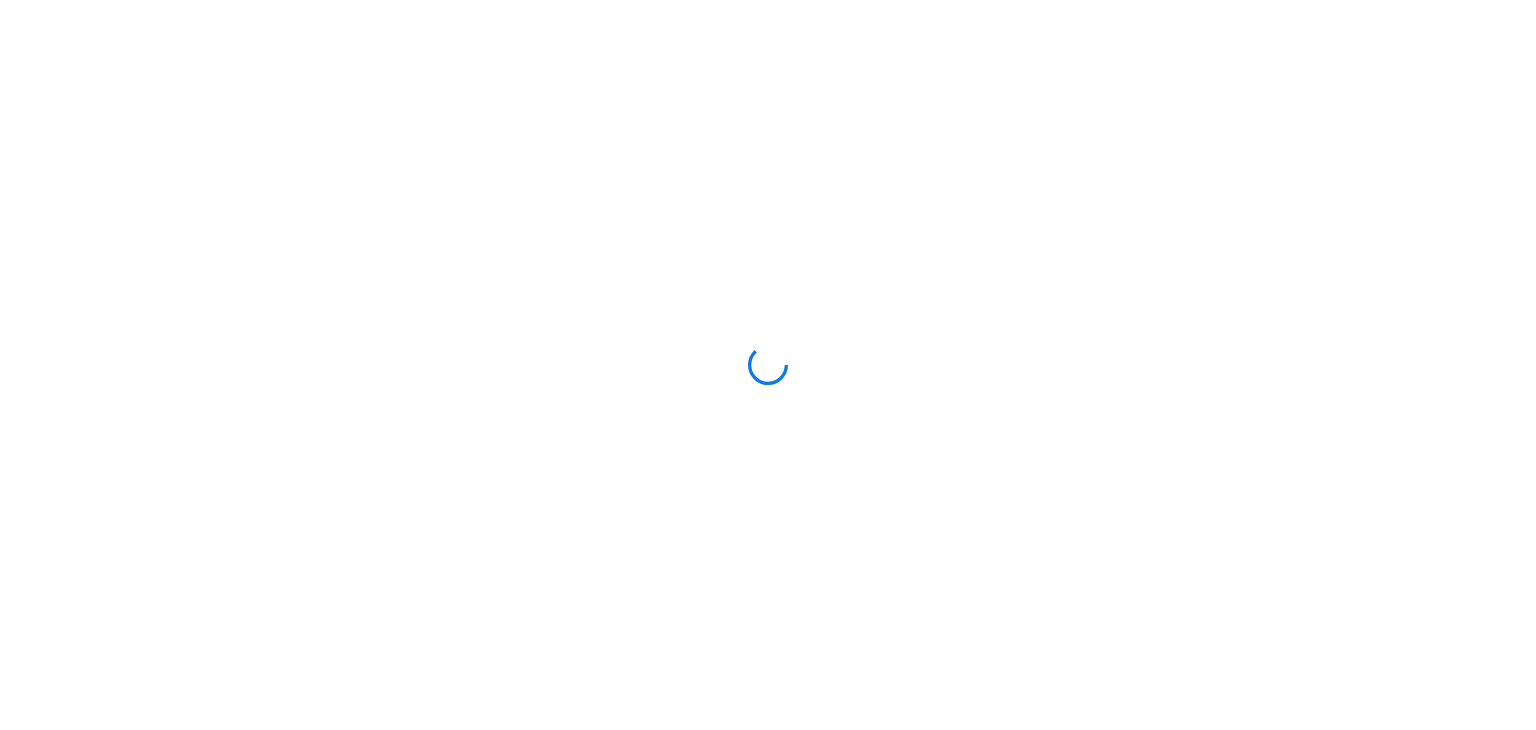 scroll, scrollTop: 0, scrollLeft: 0, axis: both 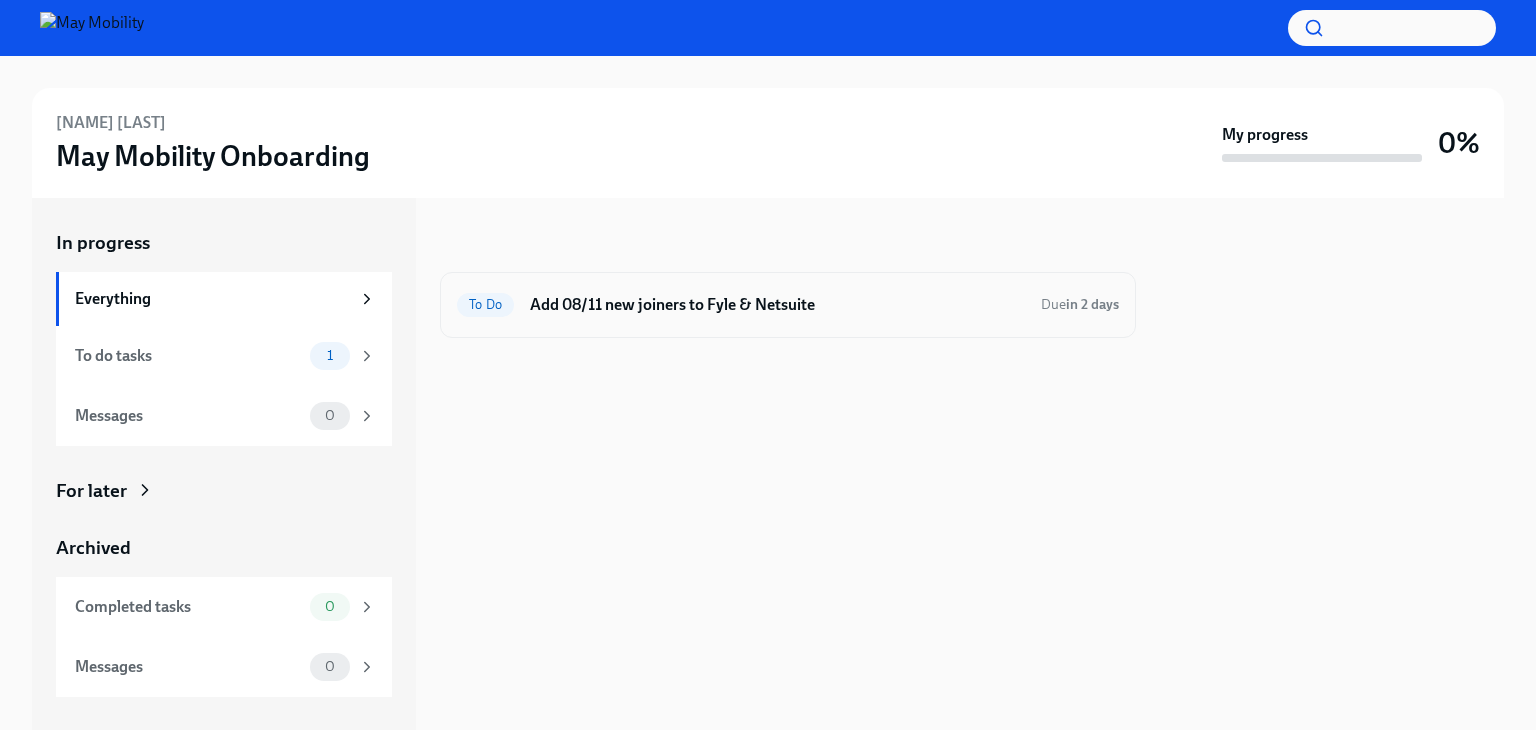 click on "To Do Add 08/11 new joiners to Fyle & Netsuite Due  in 2 days" at bounding box center (788, 305) 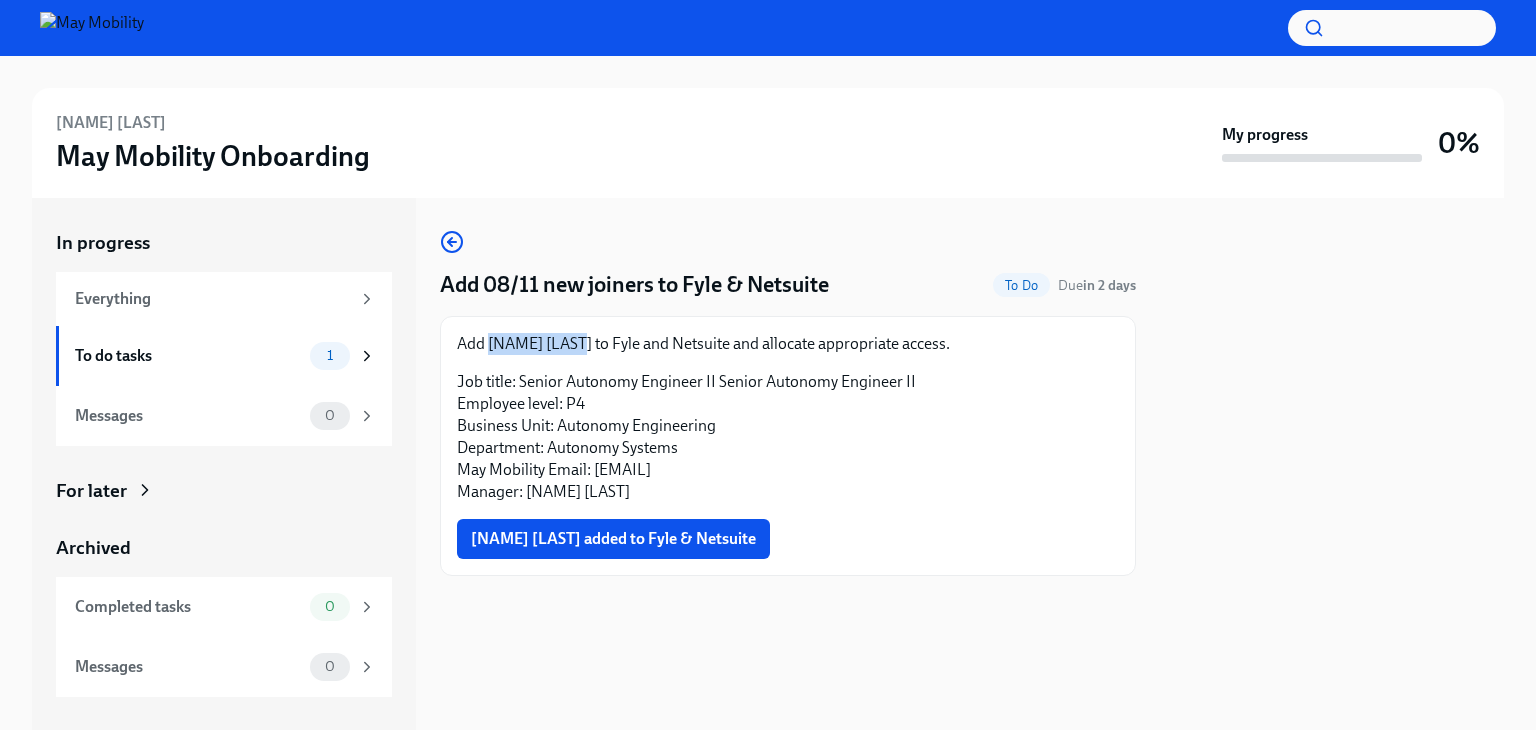 drag, startPoint x: 571, startPoint y: 339, endPoint x: 488, endPoint y: 349, distance: 83.60024 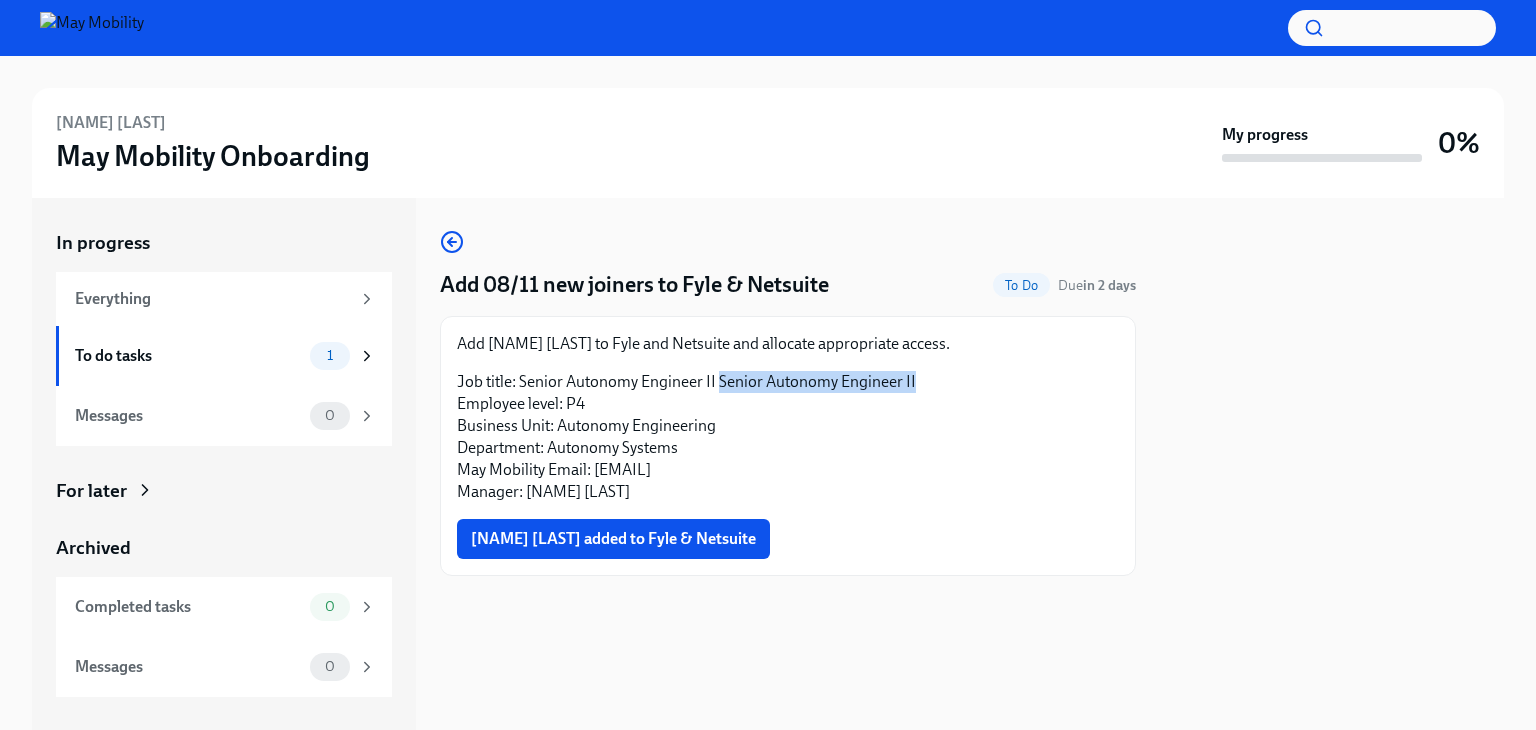 drag, startPoint x: 916, startPoint y: 381, endPoint x: 719, endPoint y: 390, distance: 197.20547 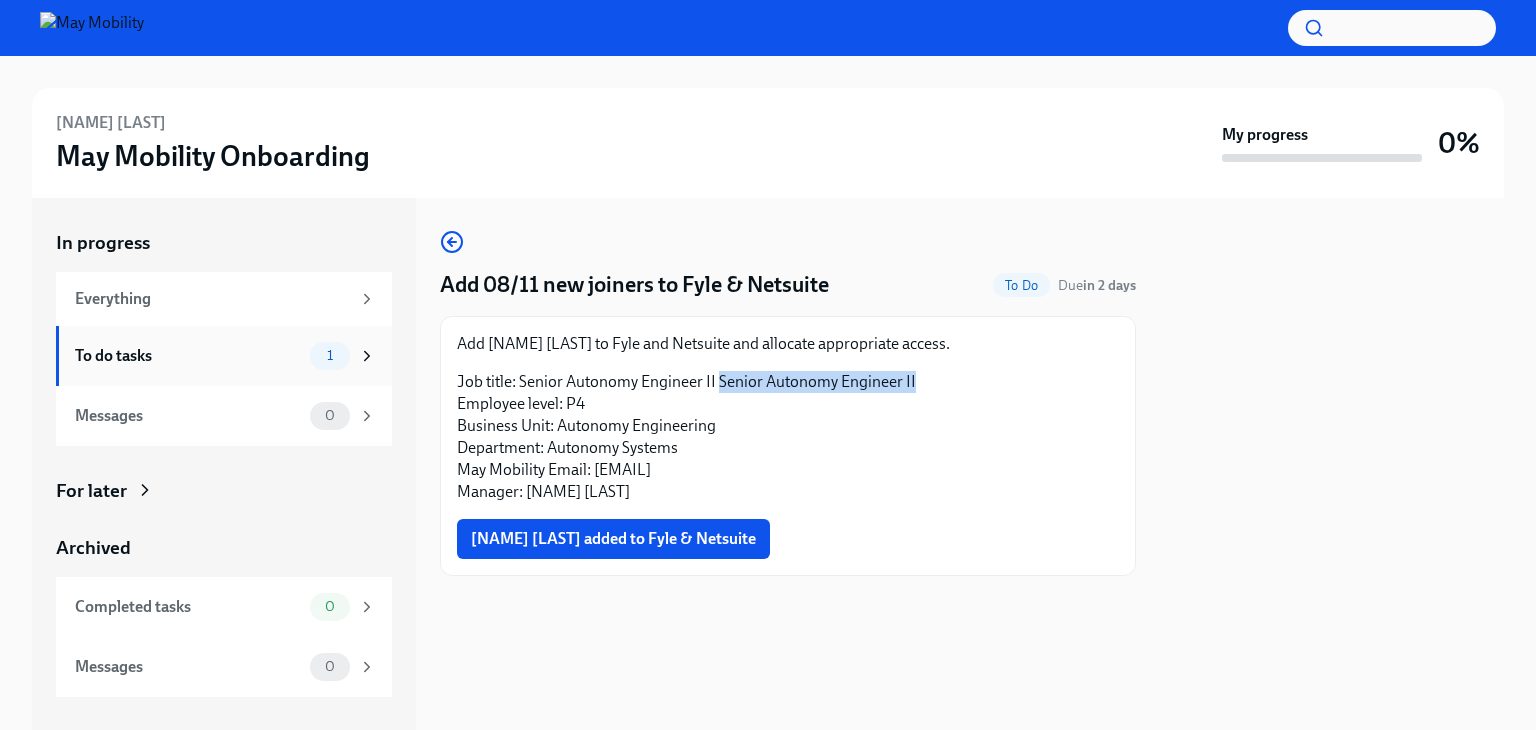 copy on "Senior Autonomy Engineer II" 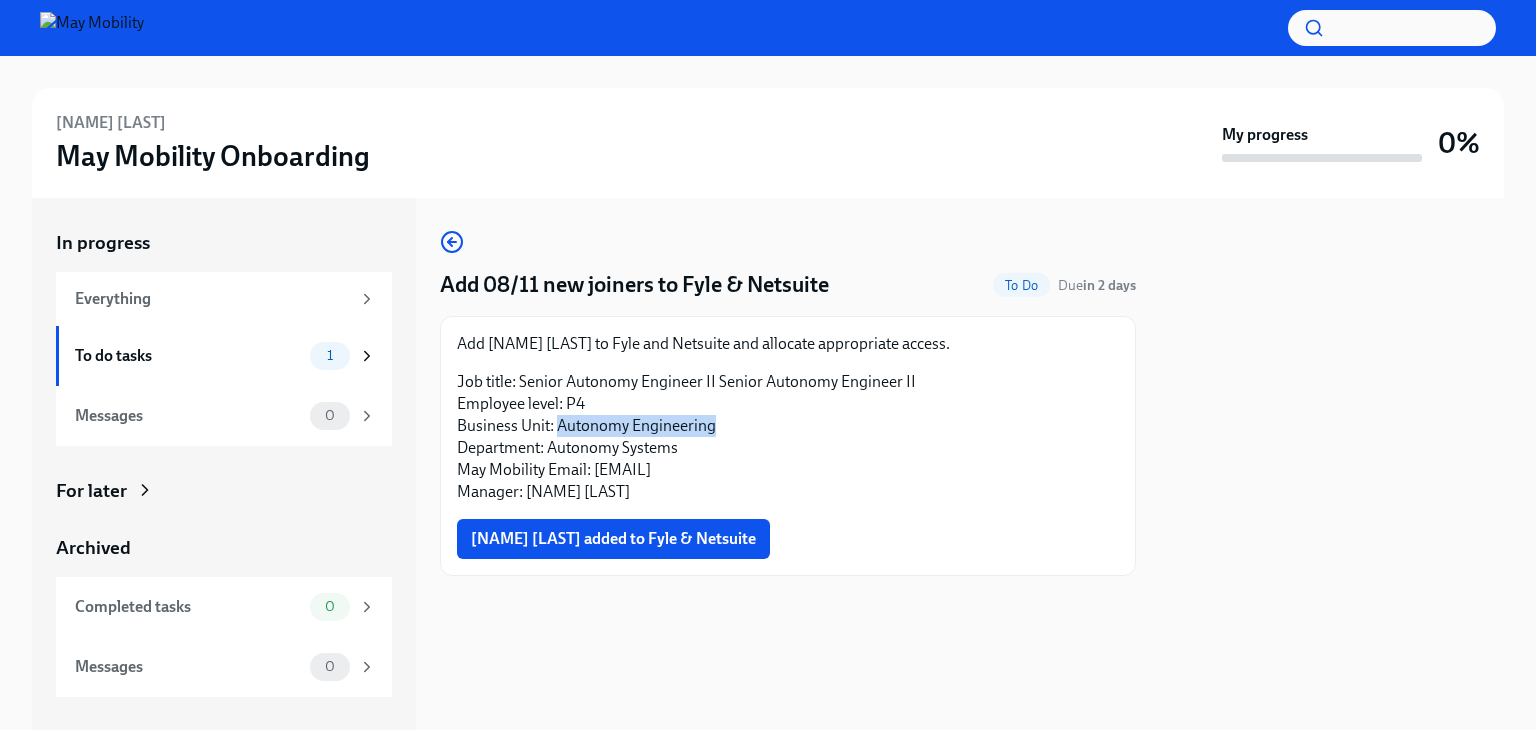 drag, startPoint x: 717, startPoint y: 431, endPoint x: 556, endPoint y: 432, distance: 161.00311 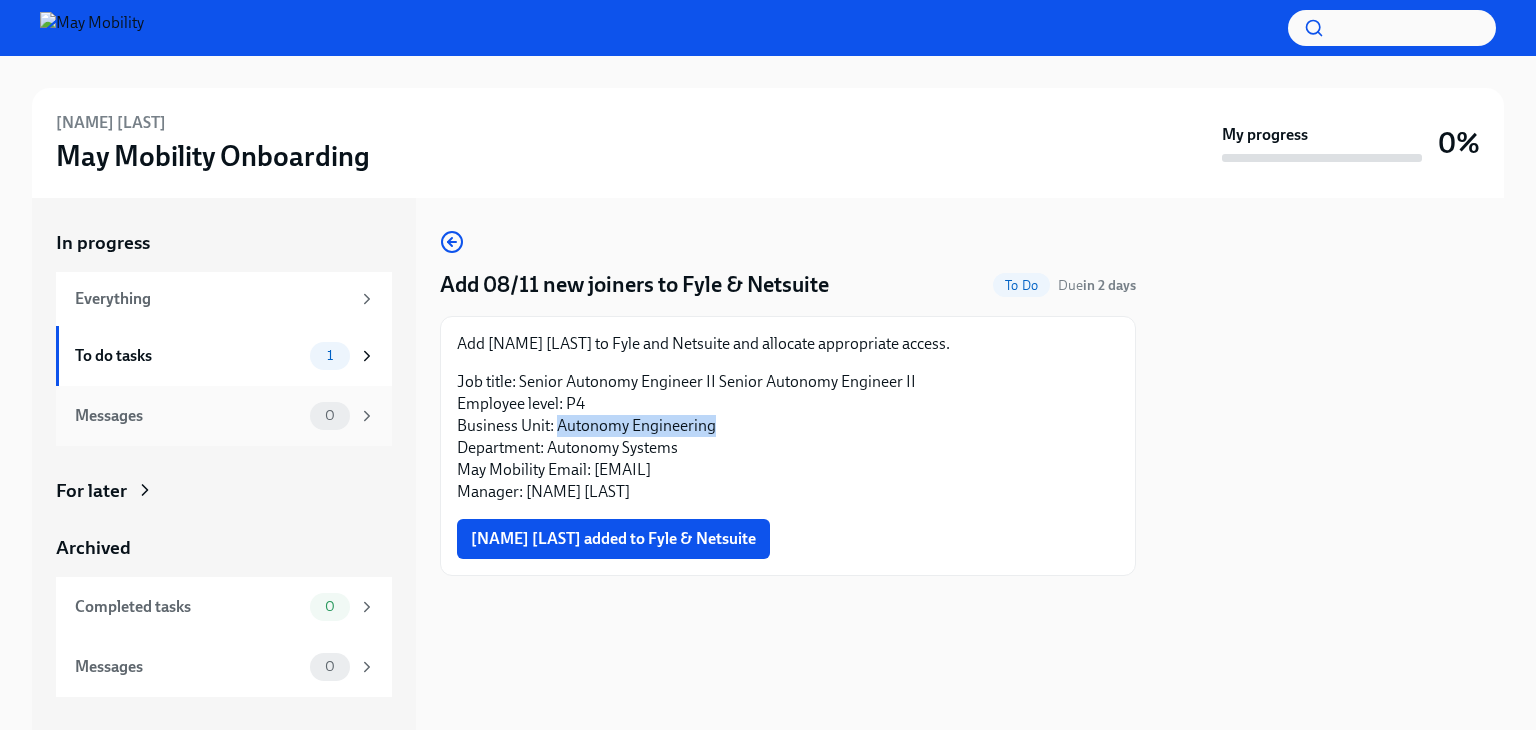 copy on "Autonomy Engineering" 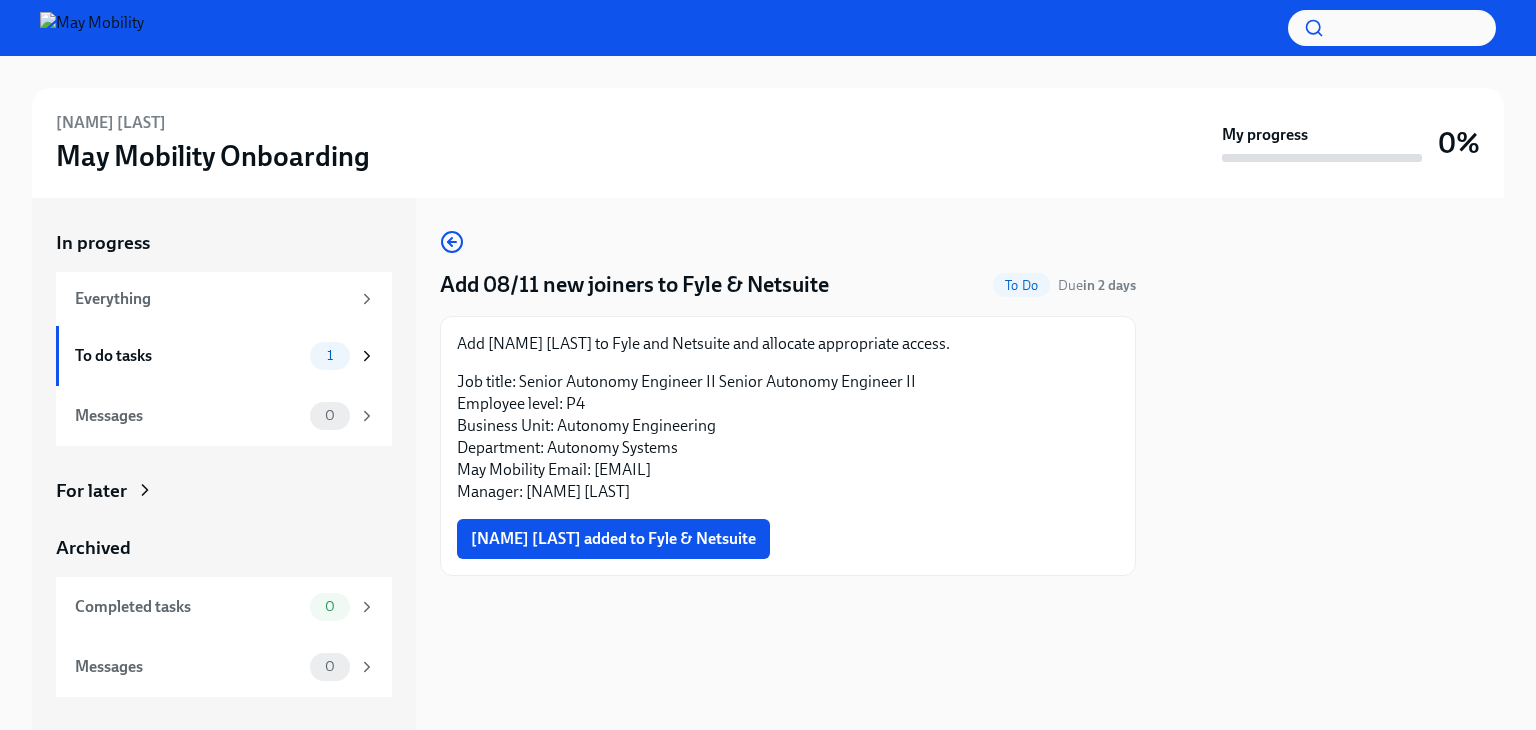 click on "Add Jeff Waldner to Fyle and Netsuite and allocate appropriate access." at bounding box center (788, 344) 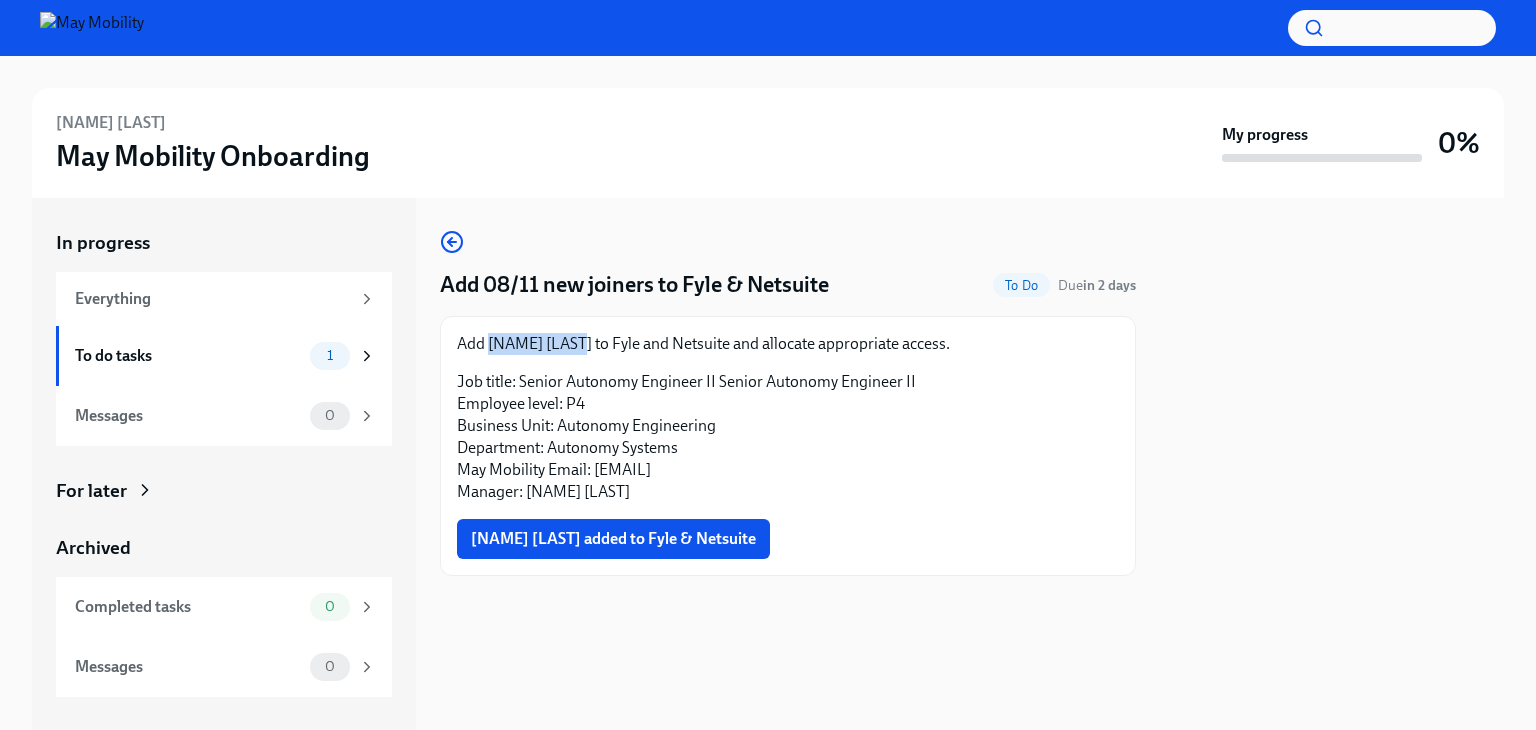 drag, startPoint x: 572, startPoint y: 341, endPoint x: 491, endPoint y: 336, distance: 81.154175 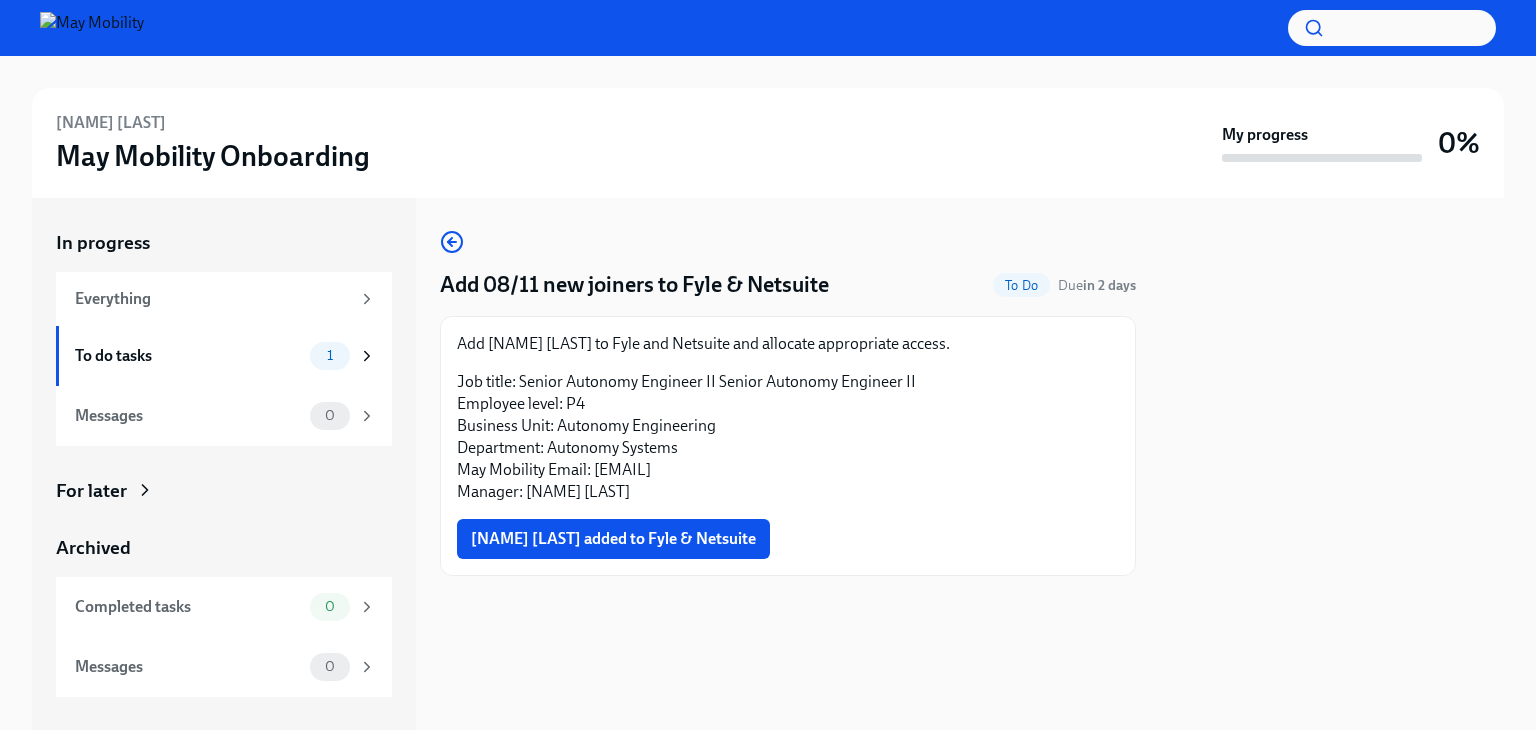 click on "Job title: Senior Autonomy Engineer II Senior Autonomy Engineer II
Employee level: P4
Business Unit: Autonomy Engineering
Department: Autonomy Systems
May Mobility Email: jeff.waldner@maymobility.com
Manager: Lilia Moshkina" at bounding box center [788, 437] 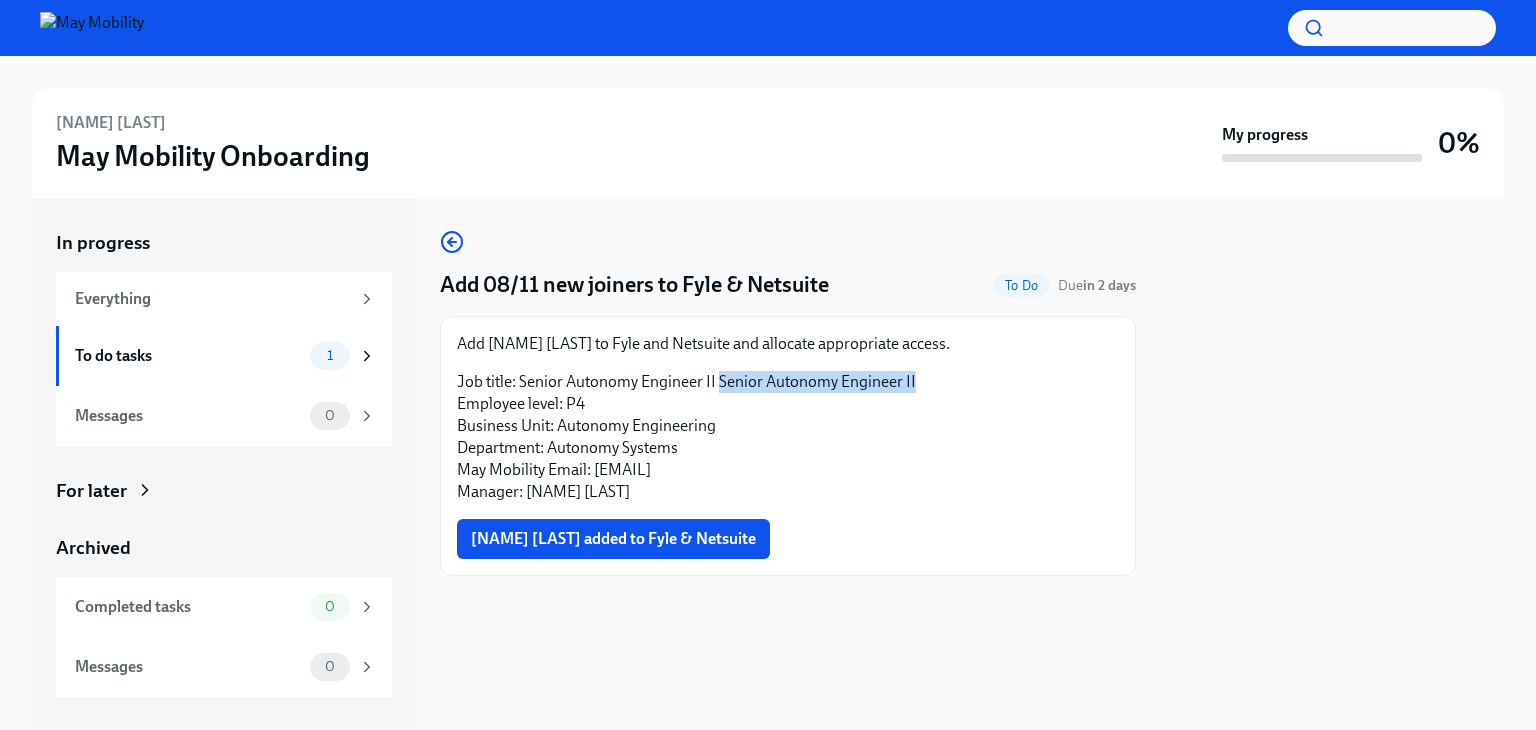 drag, startPoint x: 932, startPoint y: 389, endPoint x: 720, endPoint y: 374, distance: 212.53 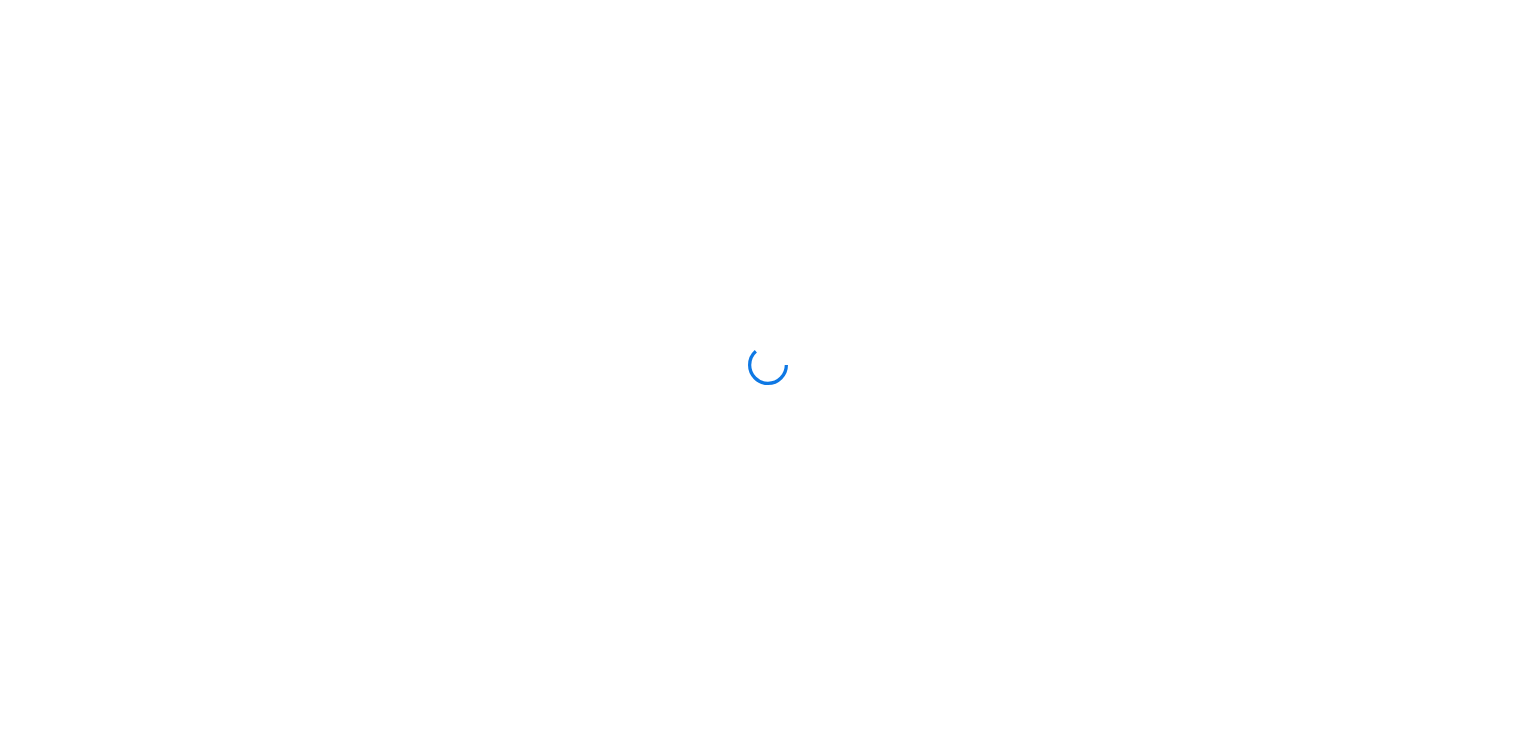 scroll, scrollTop: 0, scrollLeft: 0, axis: both 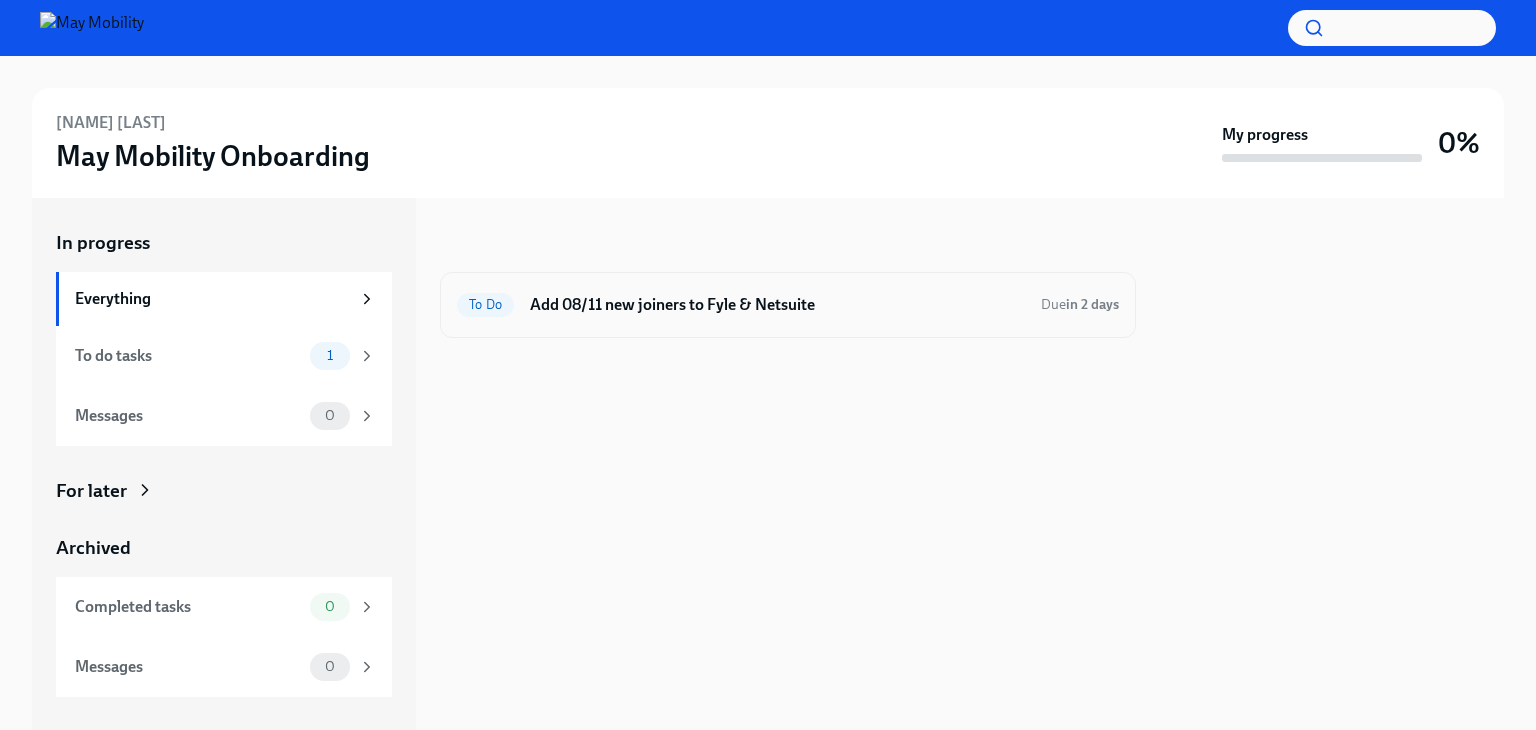click on "Add 08/11 new joiners to Fyle & Netsuite" at bounding box center [777, 305] 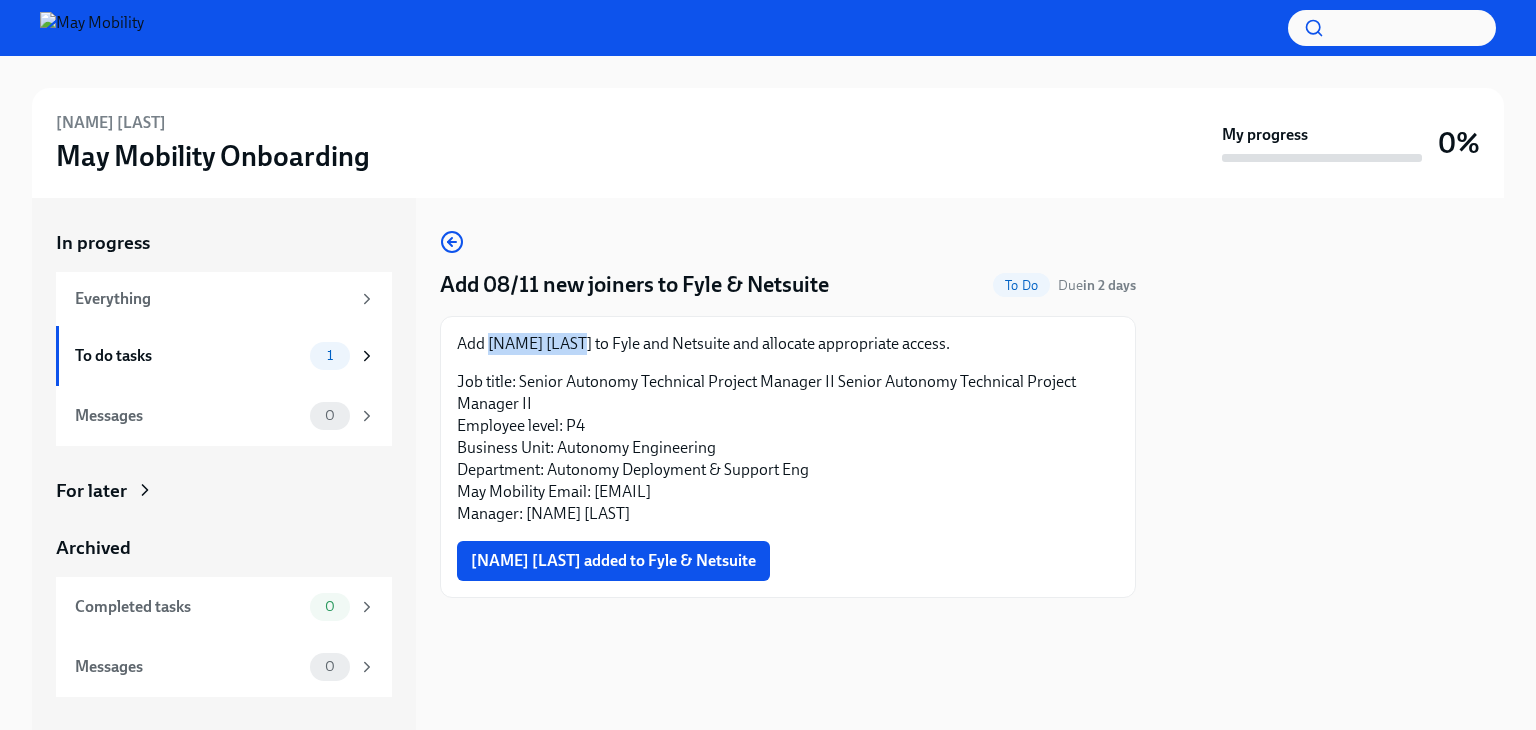 drag, startPoint x: 581, startPoint y: 341, endPoint x: 492, endPoint y: 340, distance: 89.005615 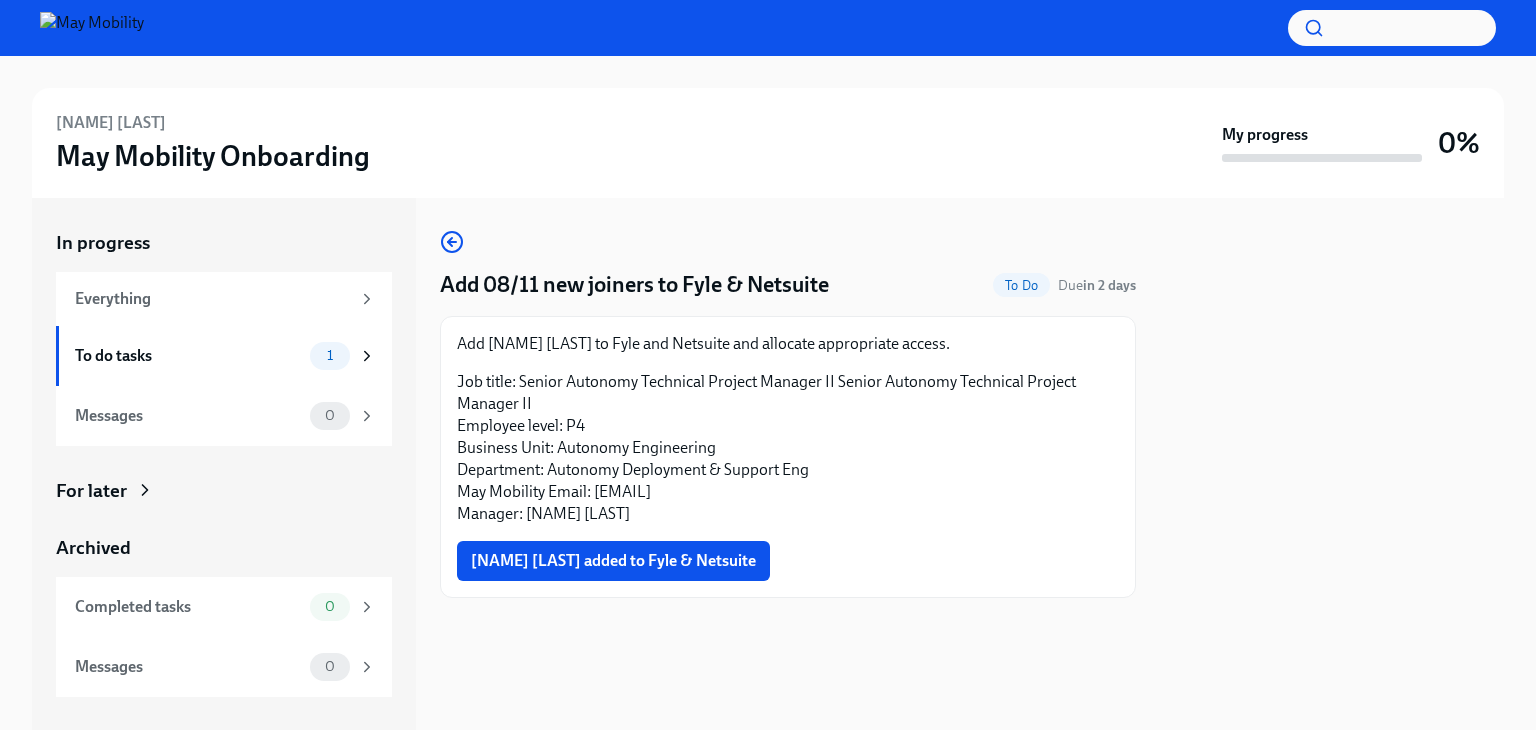 click on "Job title: Senior Autonomy Technical Project Manager II Senior Autonomy Technical Project Manager II
Employee level: P4
Business Unit: Autonomy Engineering
Department: Autonomy Deployment & Support Eng
May Mobility Email: misna.sameer@maymobility.com
Manager: Ryan O'Keefe" at bounding box center (788, 448) 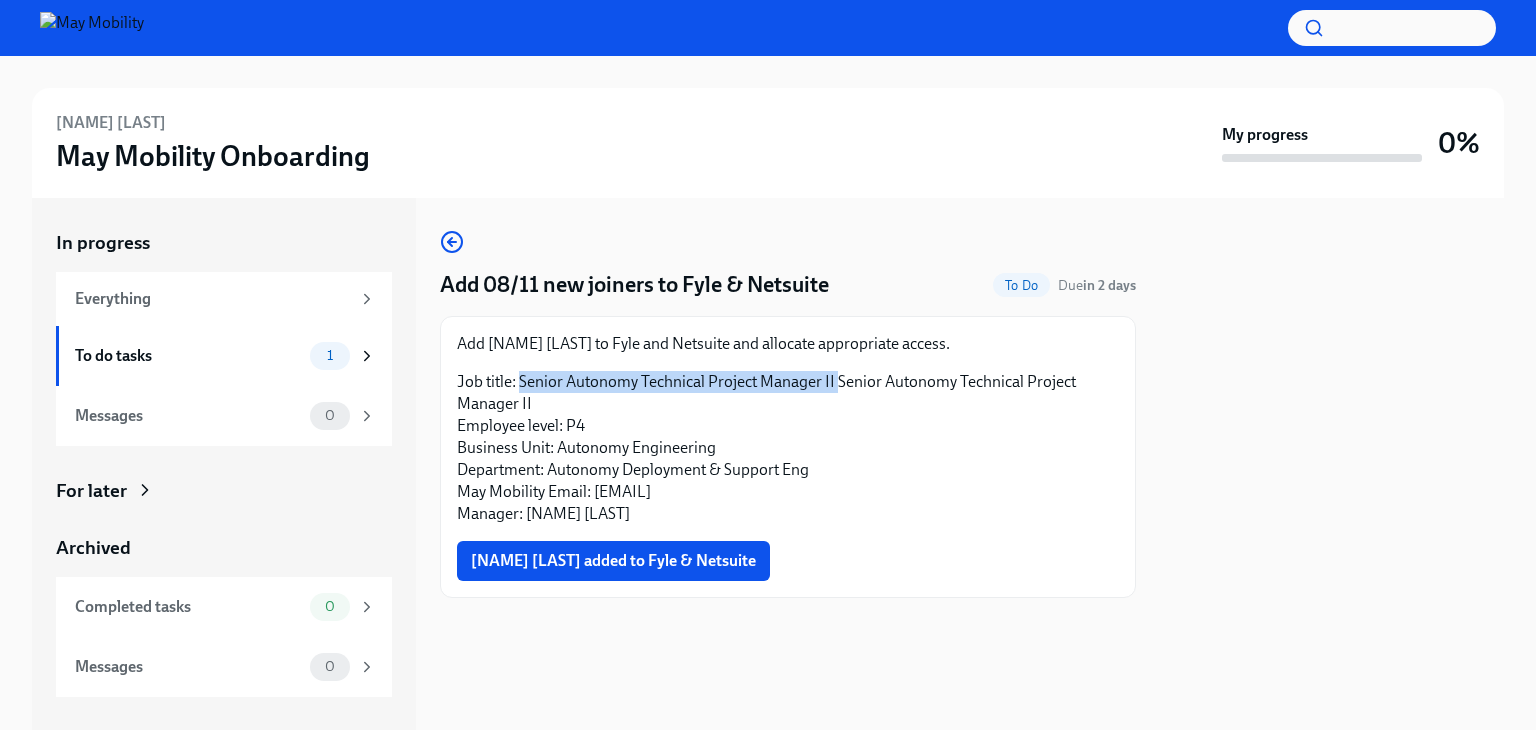 drag, startPoint x: 836, startPoint y: 385, endPoint x: 520, endPoint y: 389, distance: 316.02533 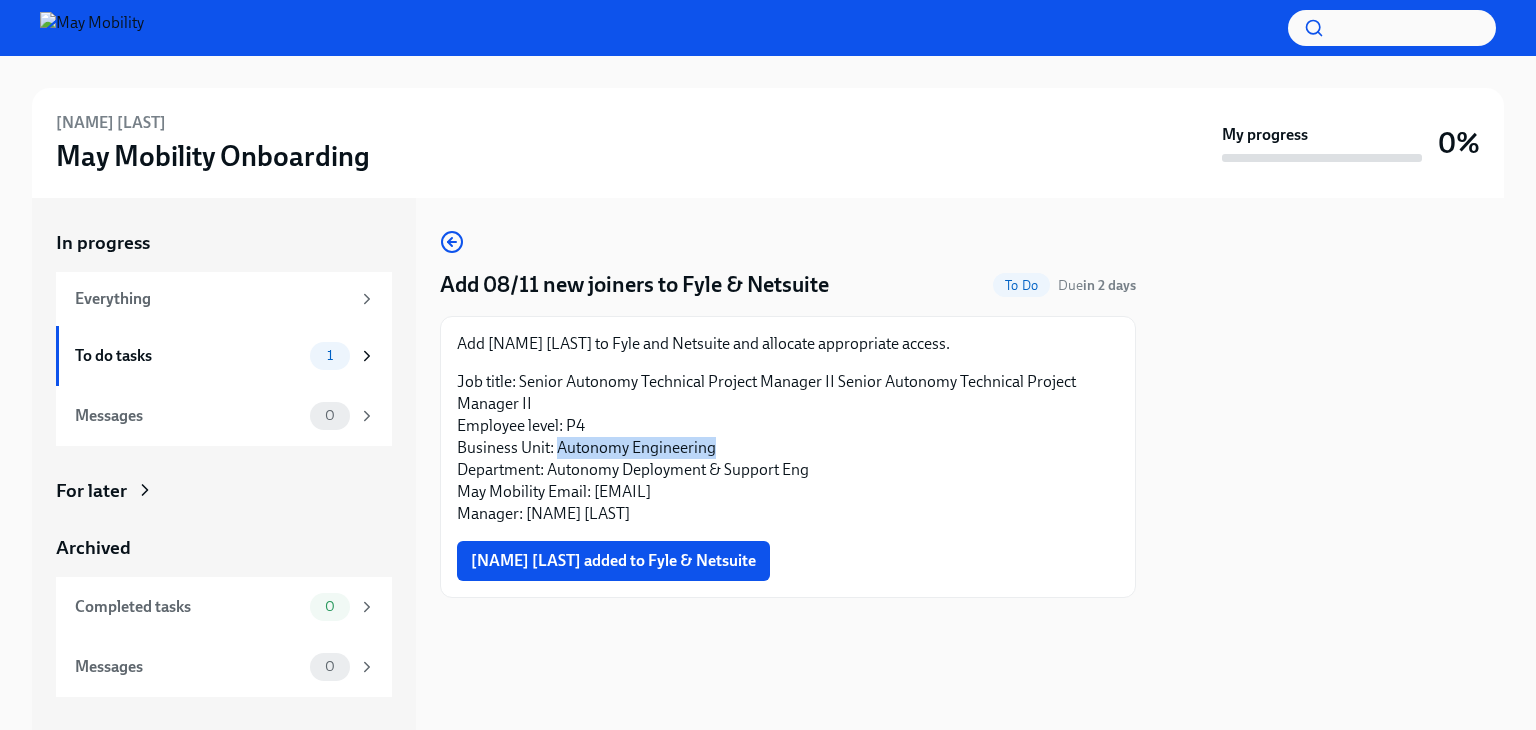 drag, startPoint x: 684, startPoint y: 449, endPoint x: 558, endPoint y: 450, distance: 126.00397 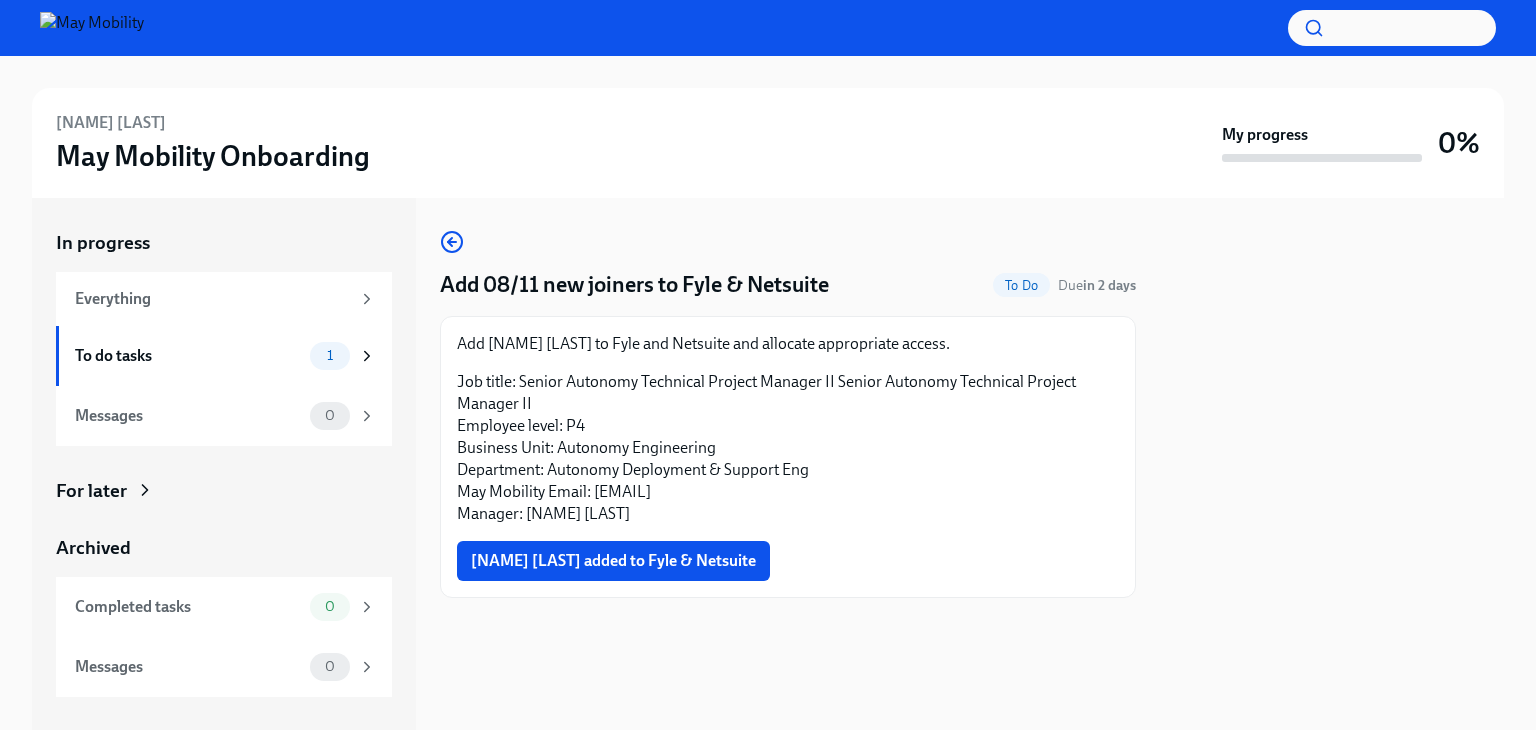 click on "Add Misna Sameer to Fyle and Netsuite and allocate appropriate access." at bounding box center [788, 344] 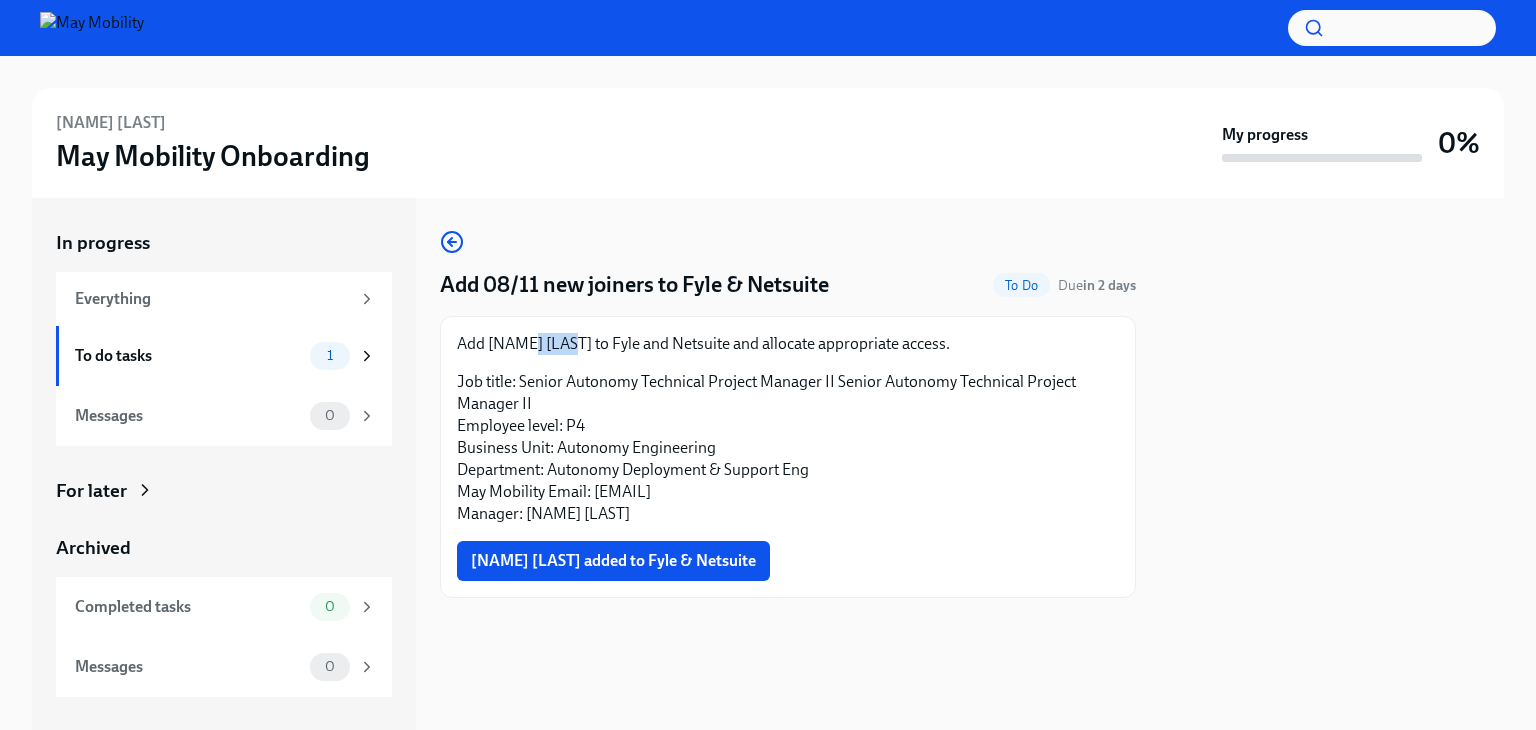 drag, startPoint x: 579, startPoint y: 349, endPoint x: 528, endPoint y: 347, distance: 51.0392 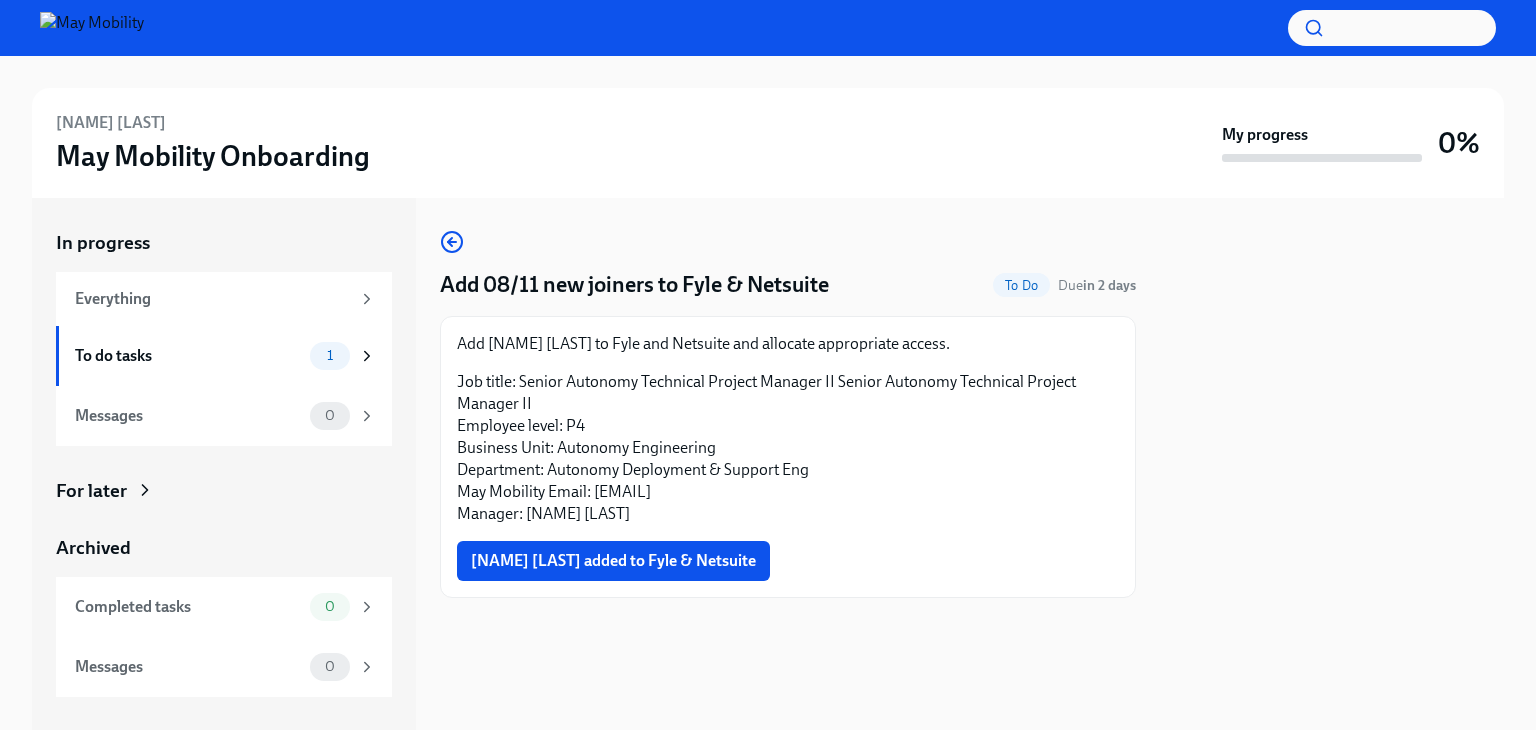 click on "Add Misna Sameer to Fyle and Netsuite and allocate appropriate access." at bounding box center (788, 344) 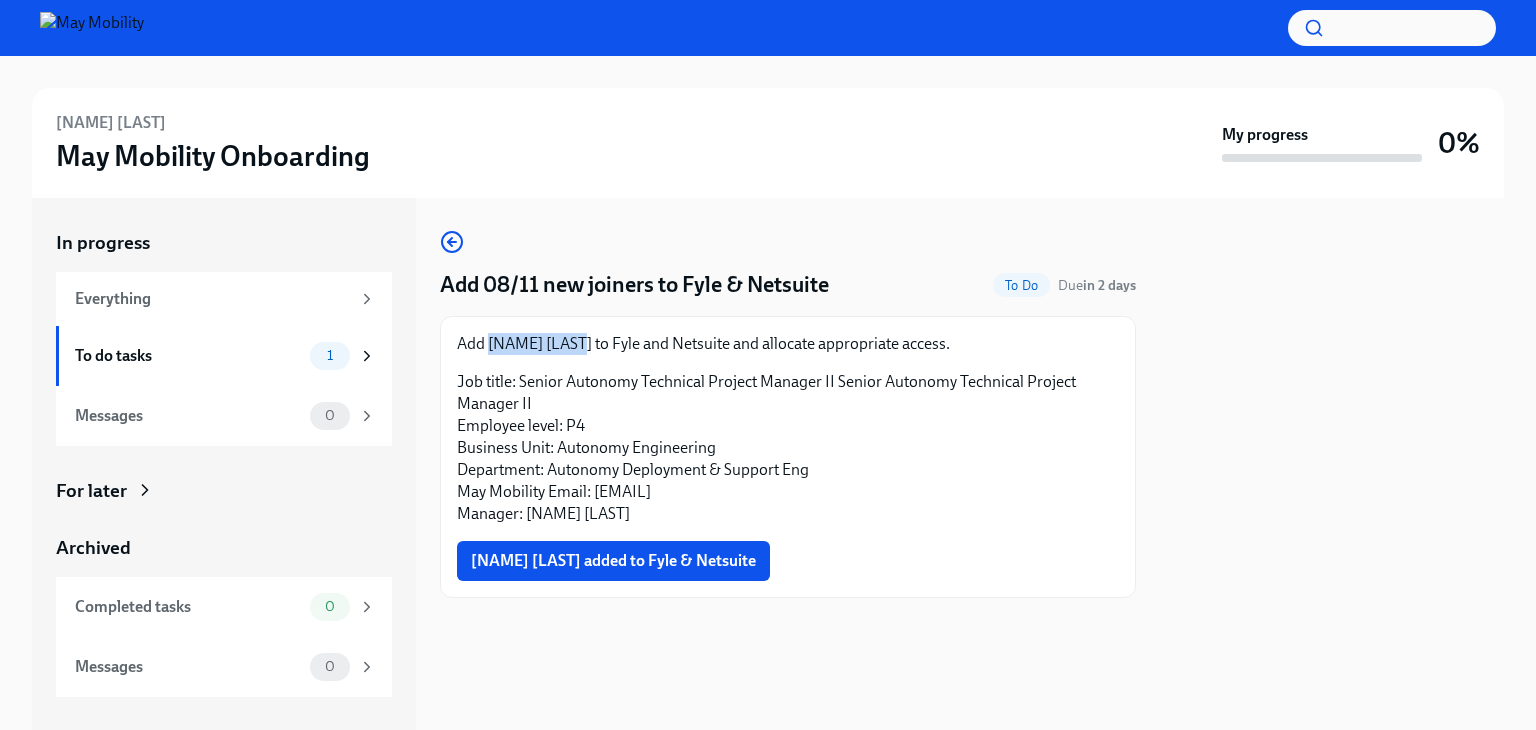 drag, startPoint x: 584, startPoint y: 346, endPoint x: 488, endPoint y: 345, distance: 96.00521 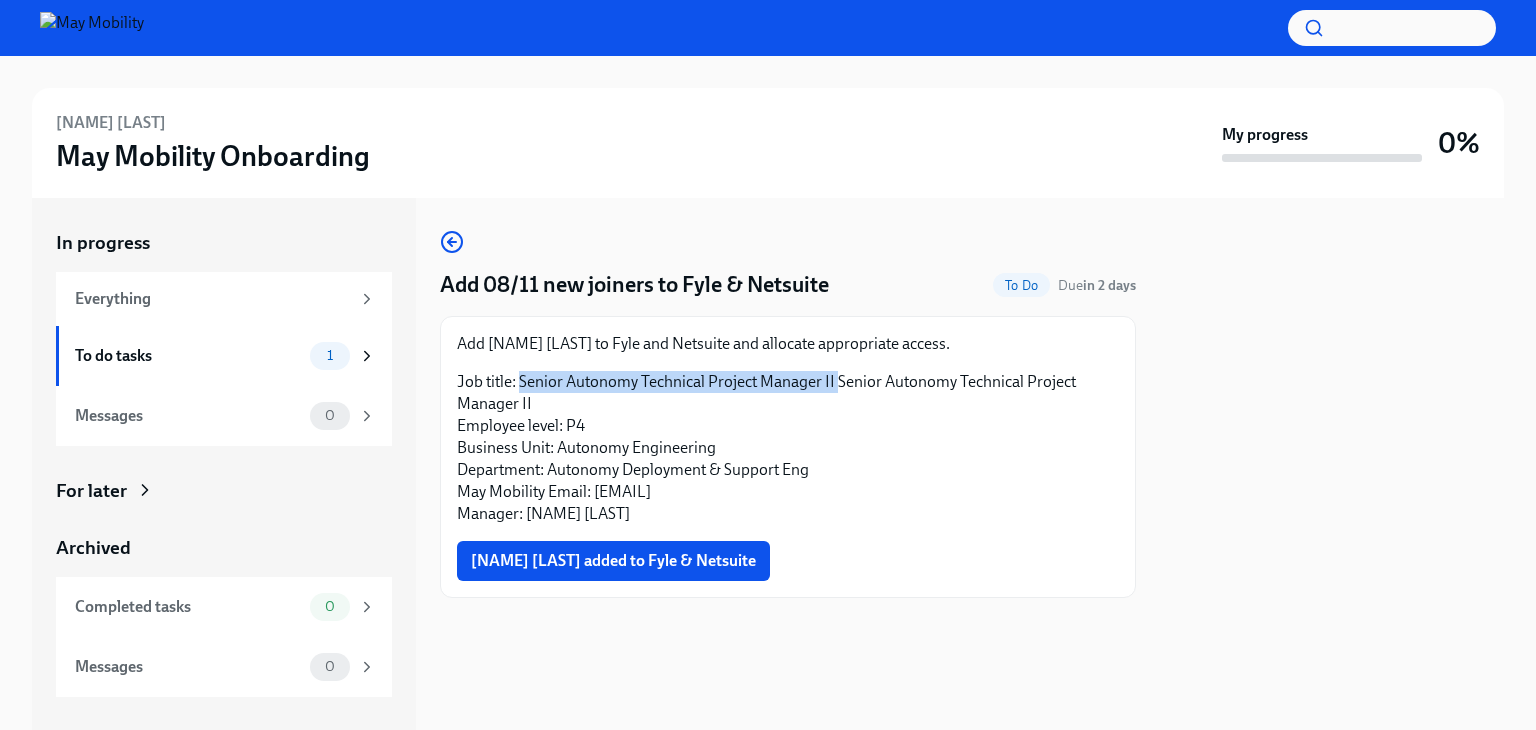 drag, startPoint x: 838, startPoint y: 386, endPoint x: 520, endPoint y: 380, distance: 318.0566 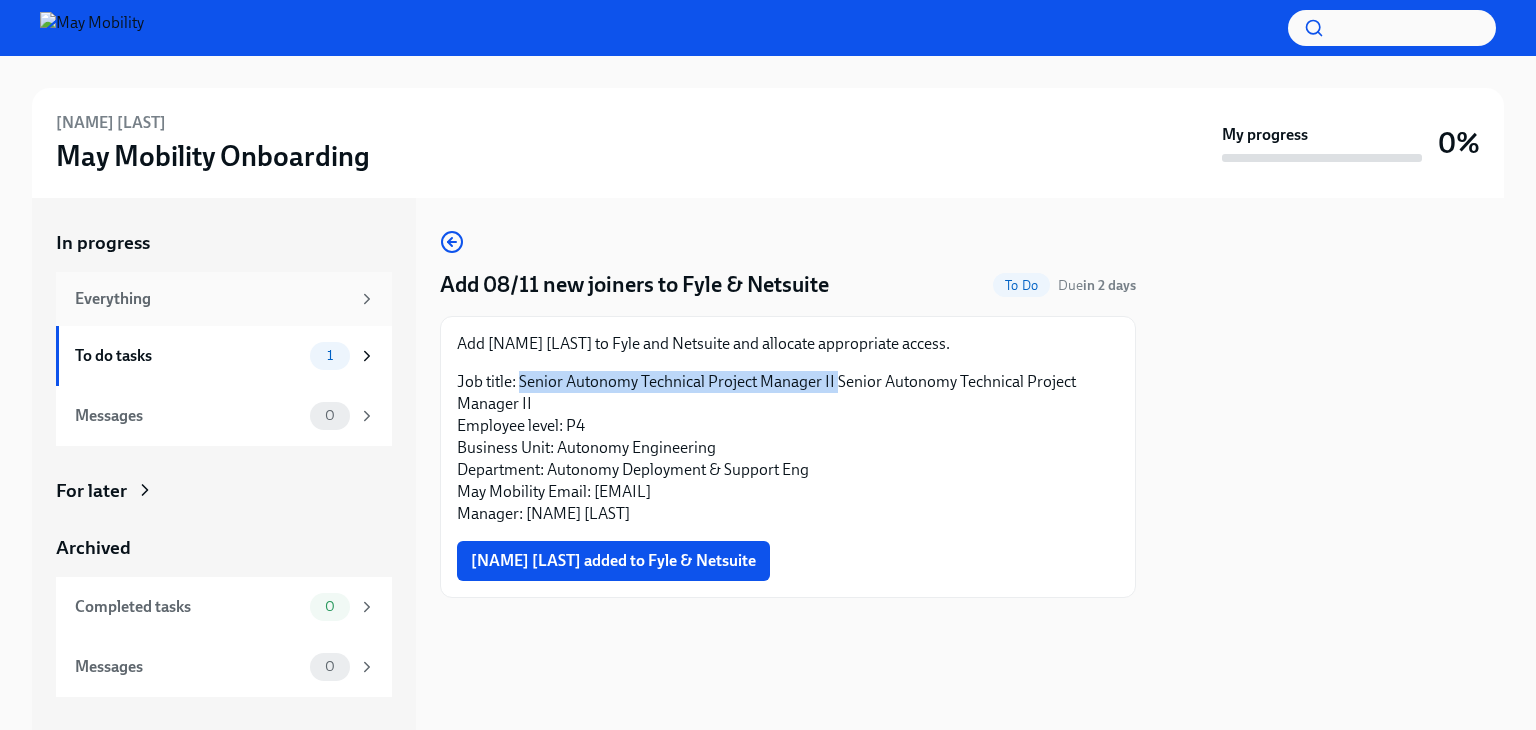copy on "misna.sameer@maymobility.com" 